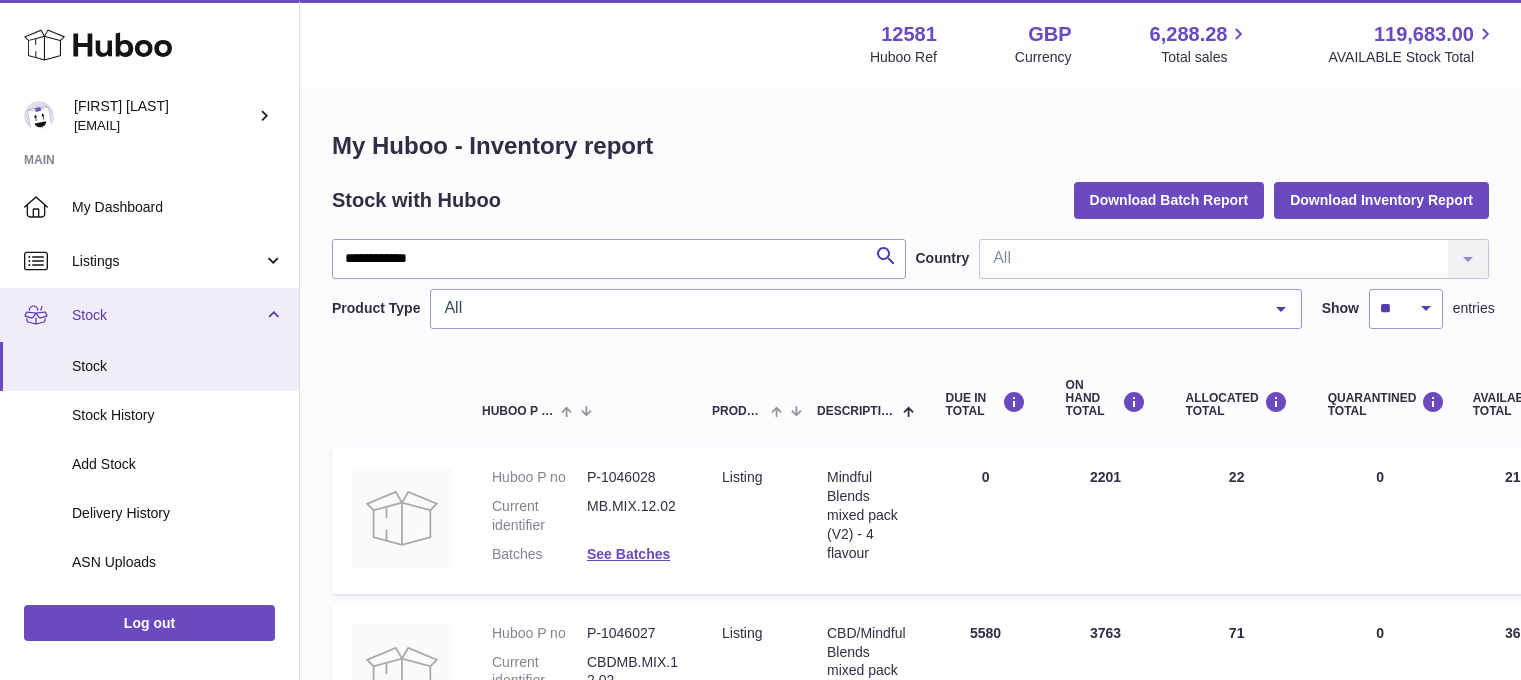 scroll, scrollTop: 0, scrollLeft: 0, axis: both 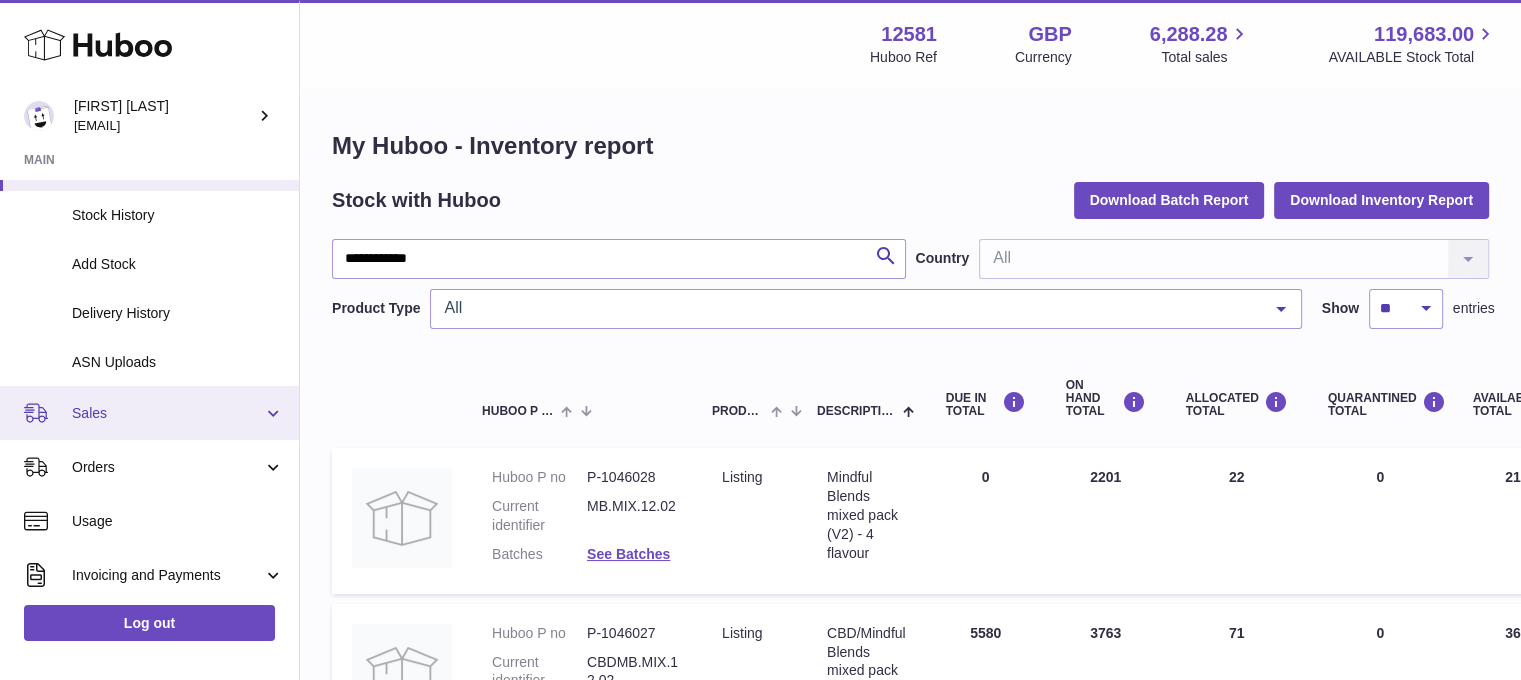 click on "Sales" at bounding box center [167, 413] 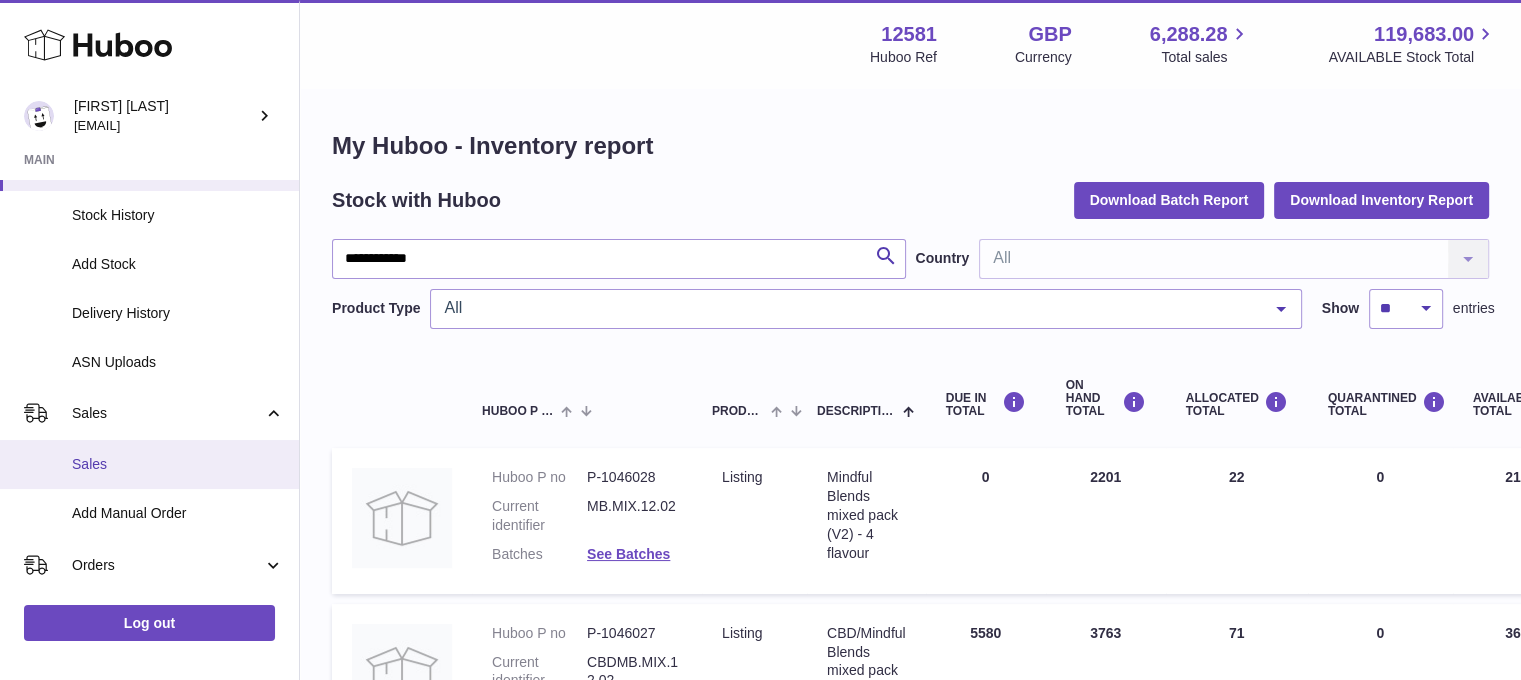 click on "Sales" at bounding box center [178, 464] 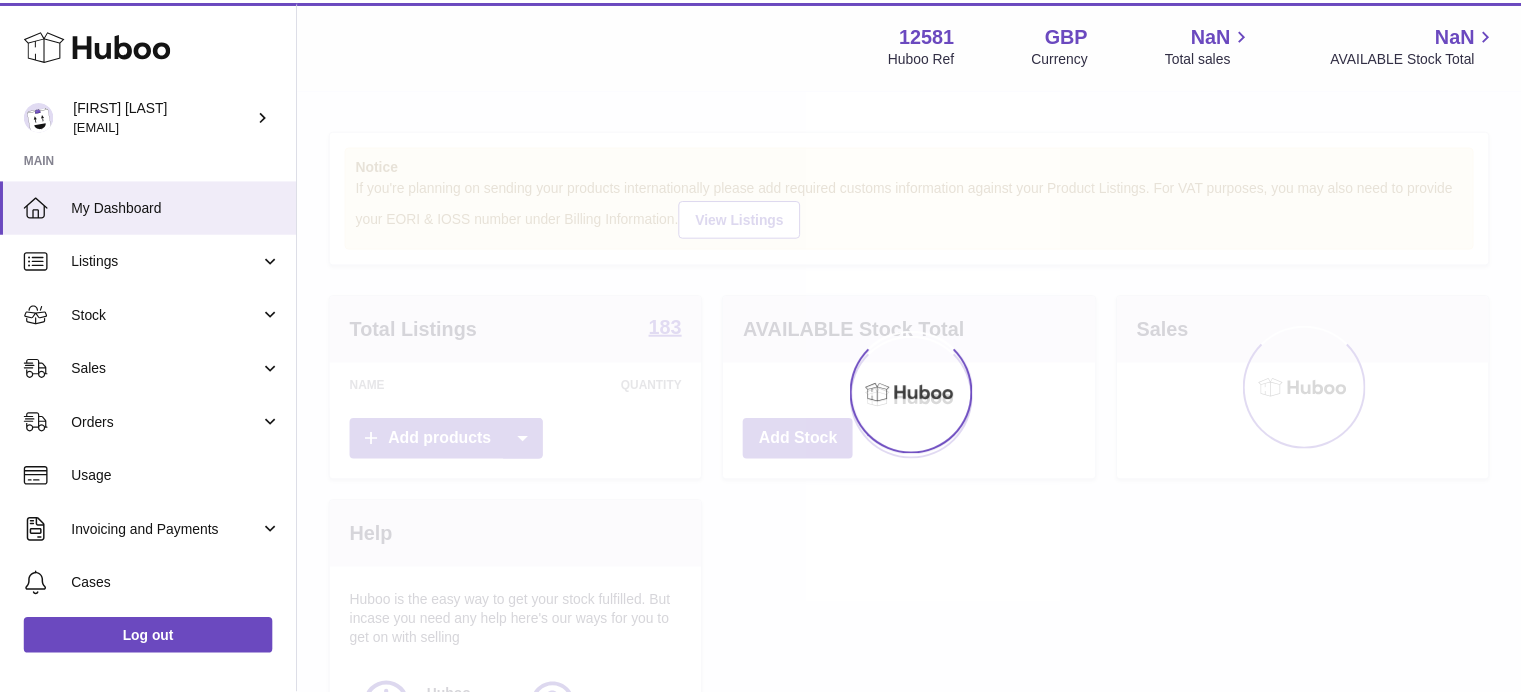 scroll, scrollTop: 0, scrollLeft: 0, axis: both 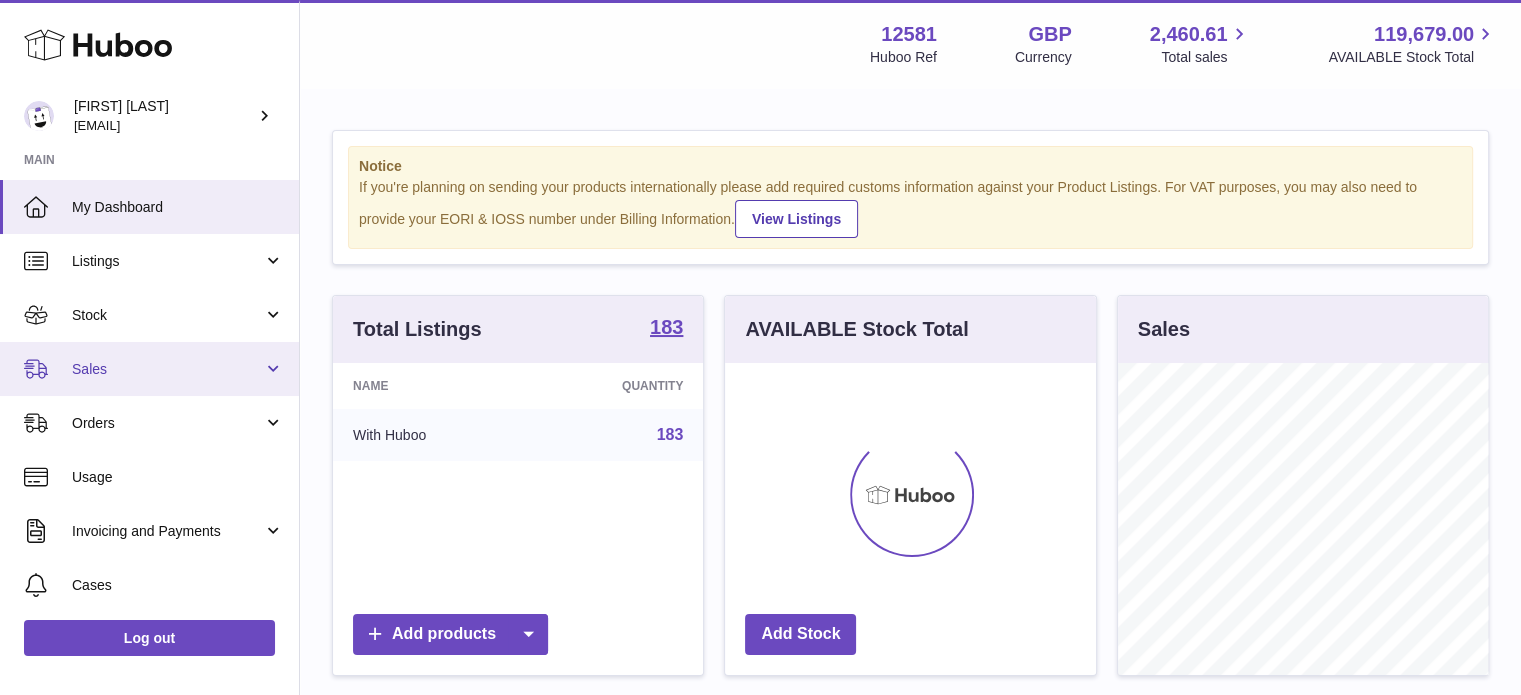 click on "Sales" at bounding box center (167, 369) 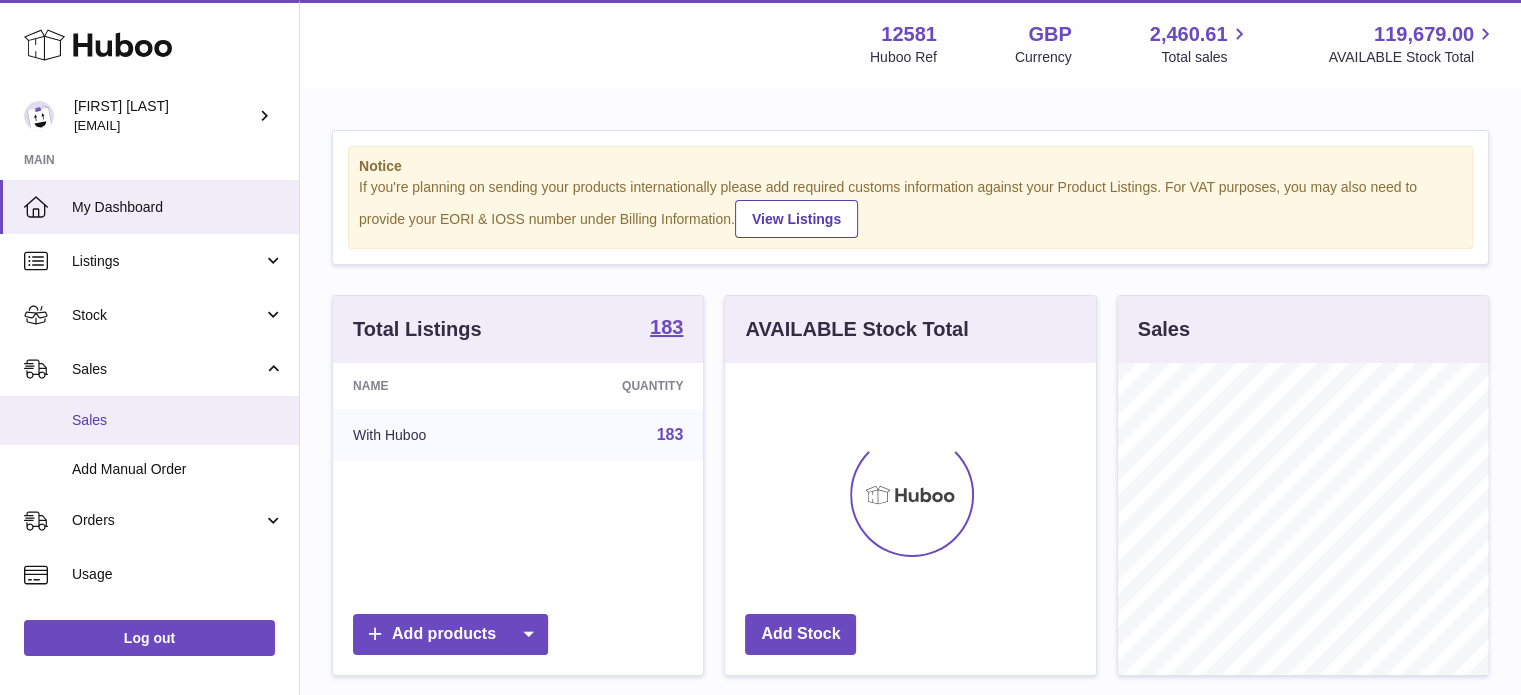 click on "Sales" at bounding box center [178, 420] 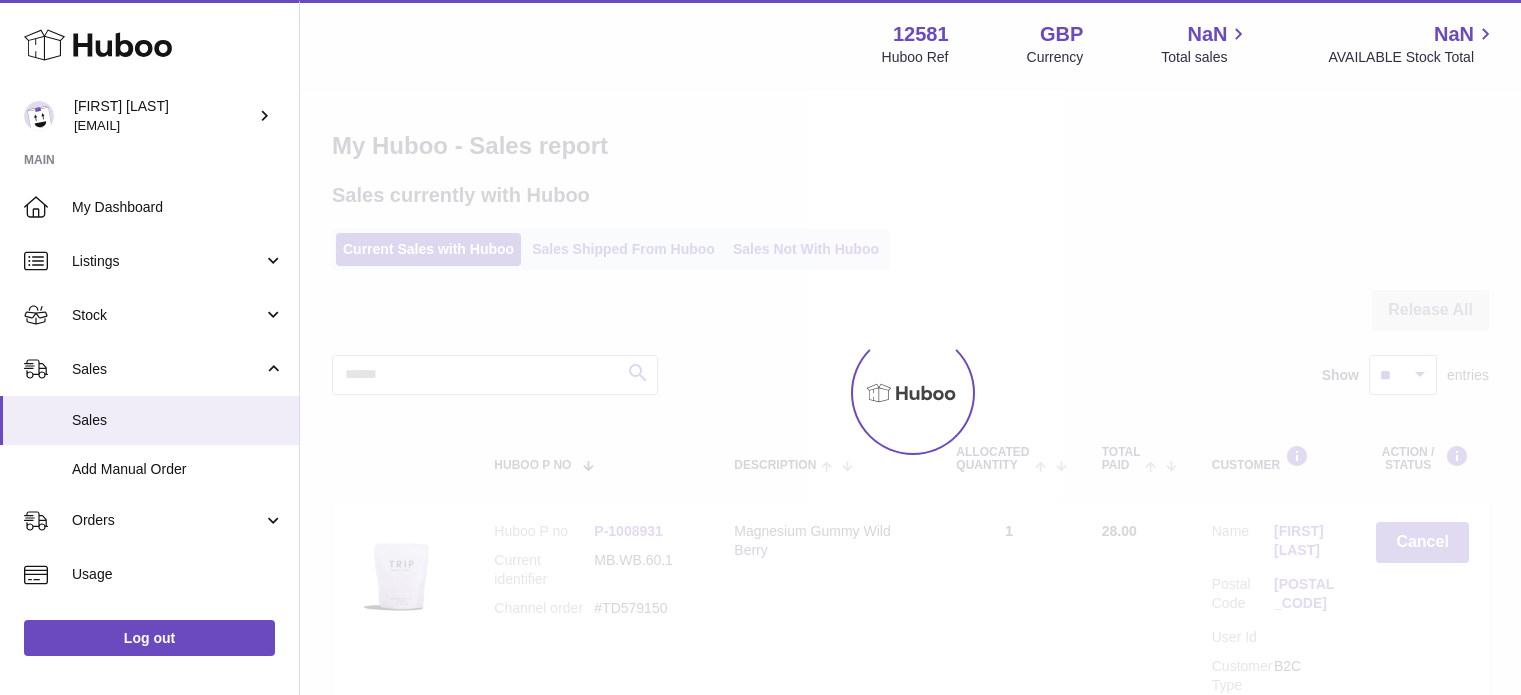 scroll, scrollTop: 0, scrollLeft: 0, axis: both 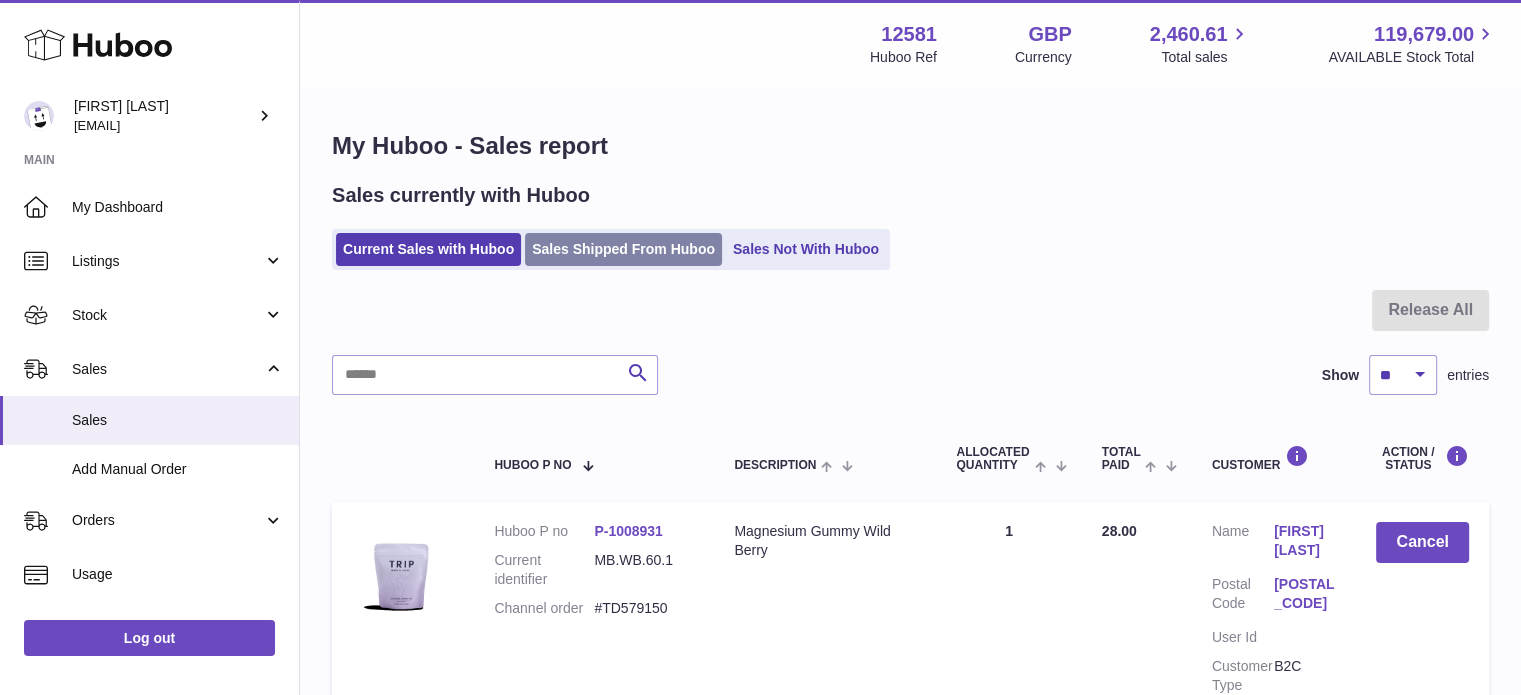 click on "Sales Shipped From Huboo" at bounding box center (623, 249) 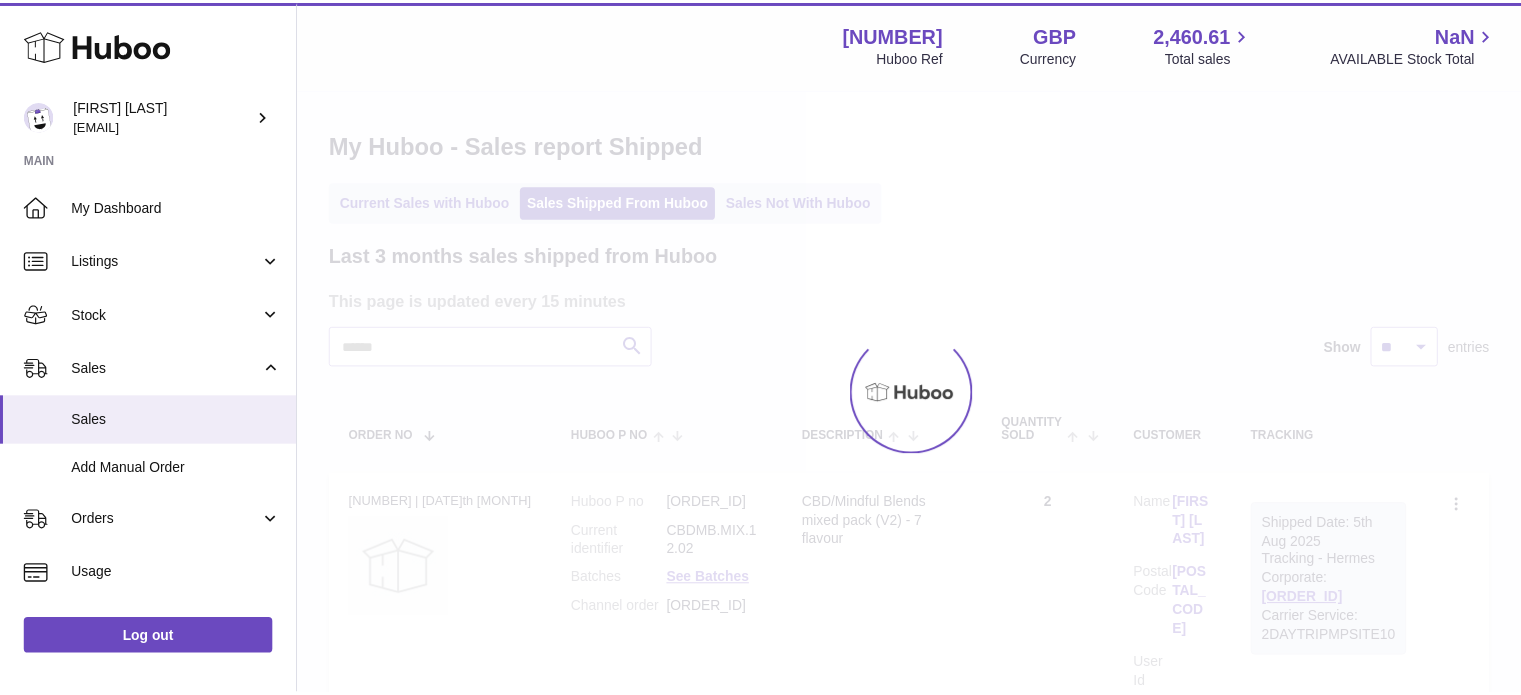 scroll, scrollTop: 0, scrollLeft: 0, axis: both 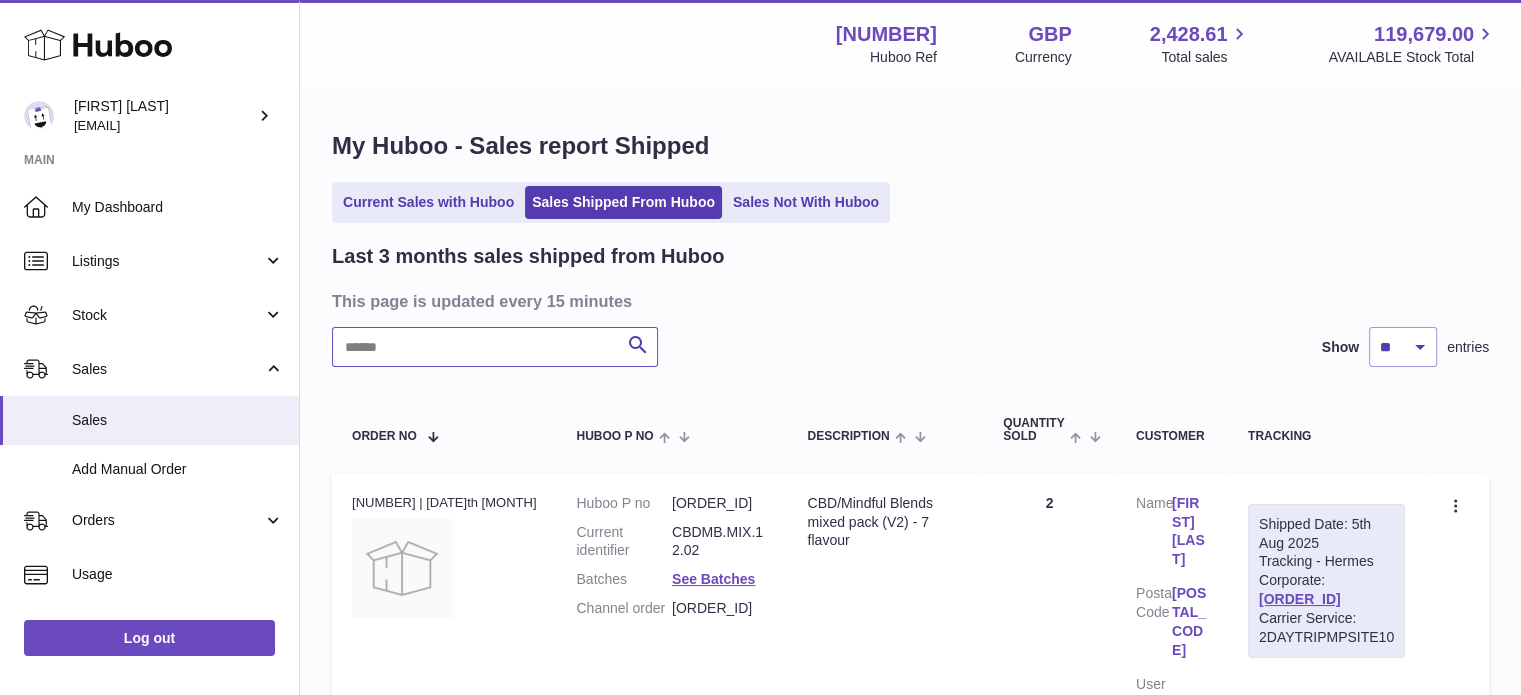 click at bounding box center (495, 347) 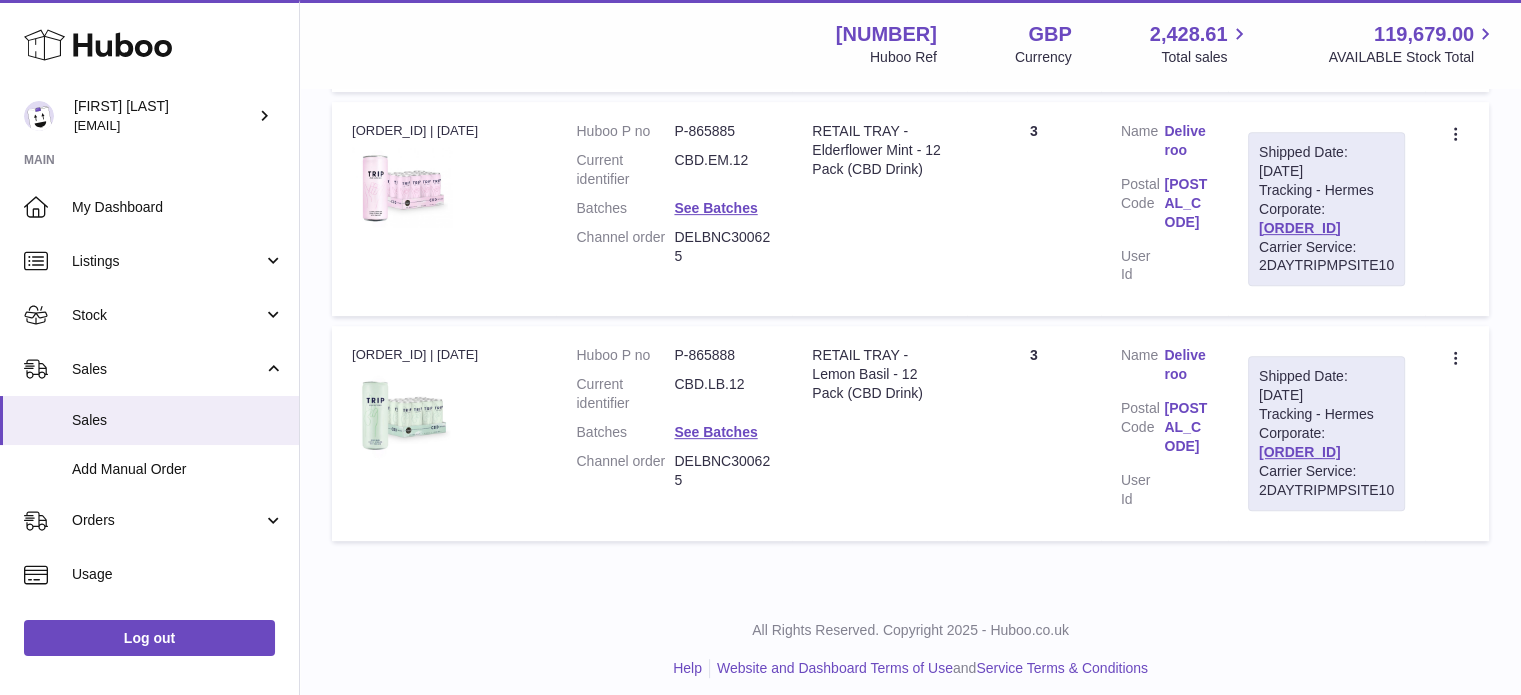 scroll, scrollTop: 829, scrollLeft: 0, axis: vertical 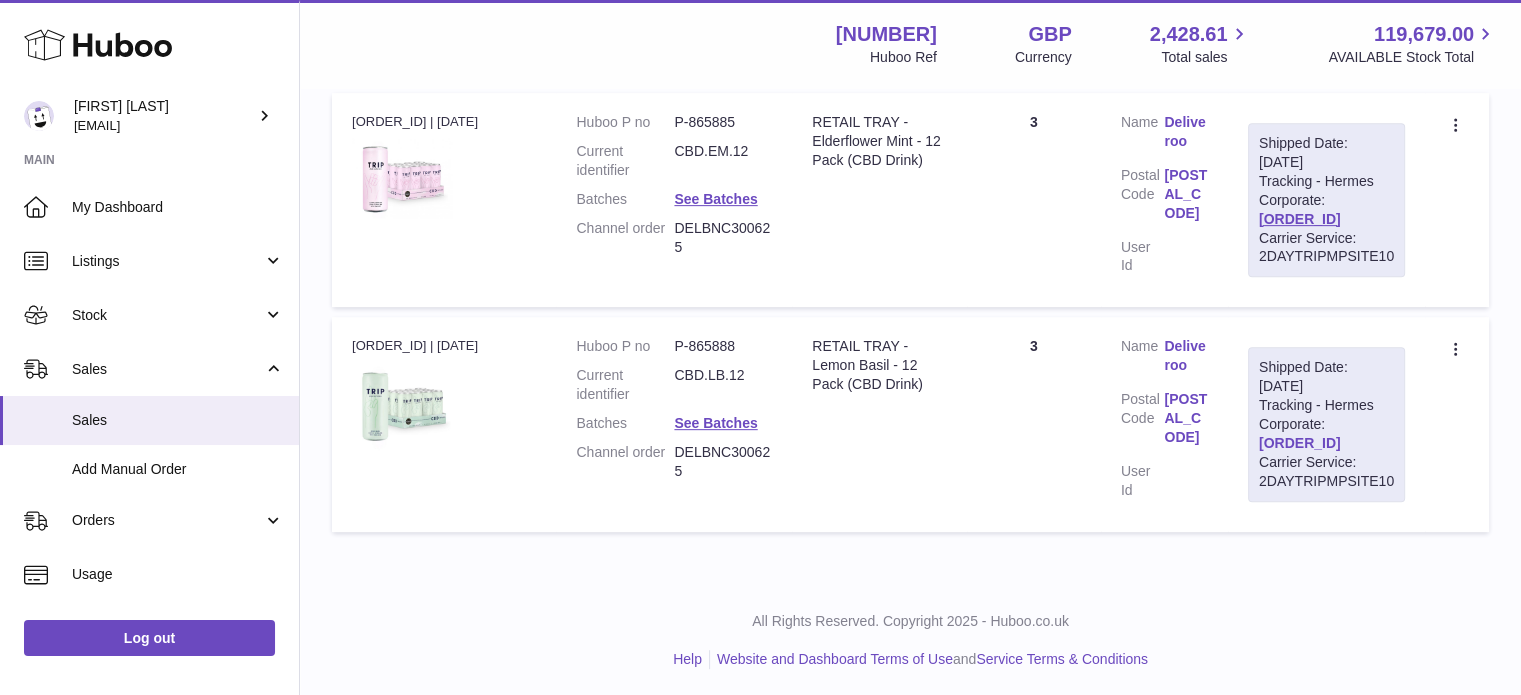 click on "[ORDER_ID]" at bounding box center [1300, 443] 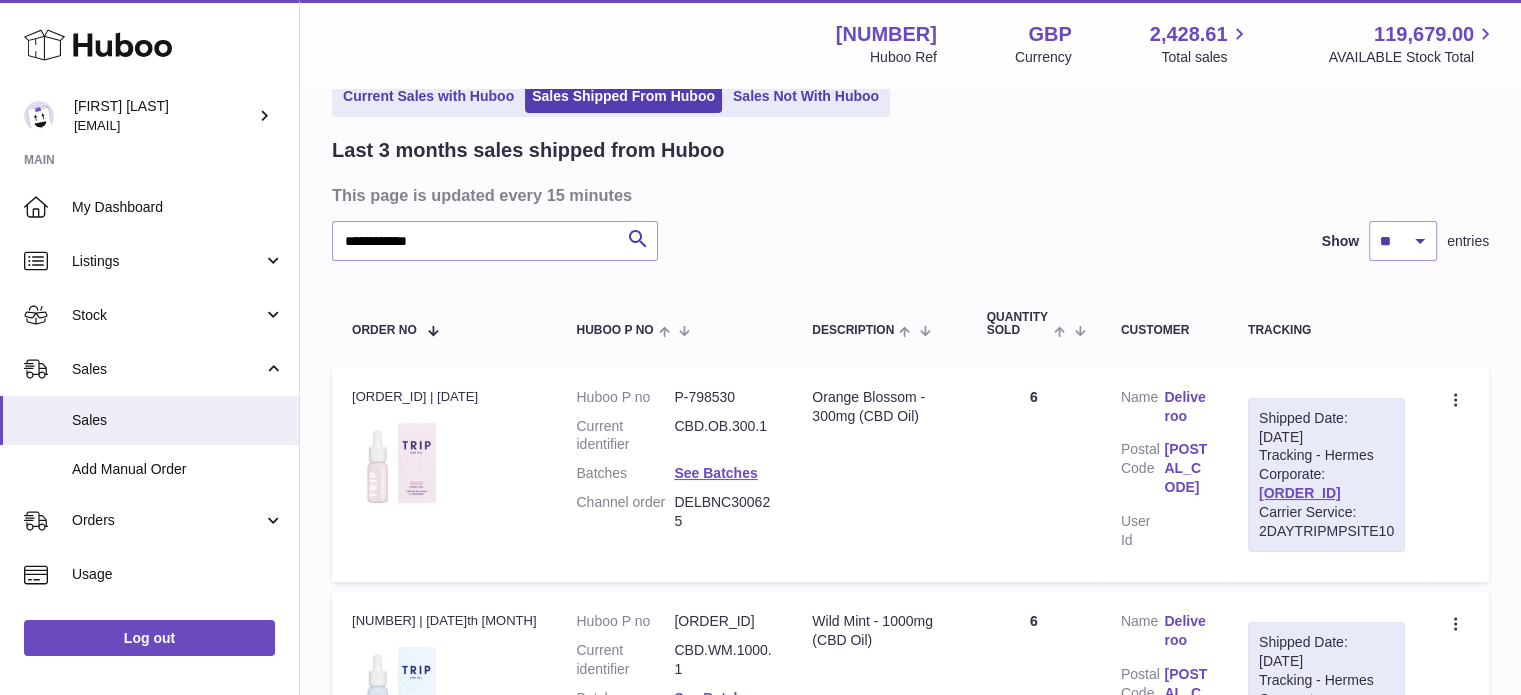 scroll, scrollTop: 0, scrollLeft: 0, axis: both 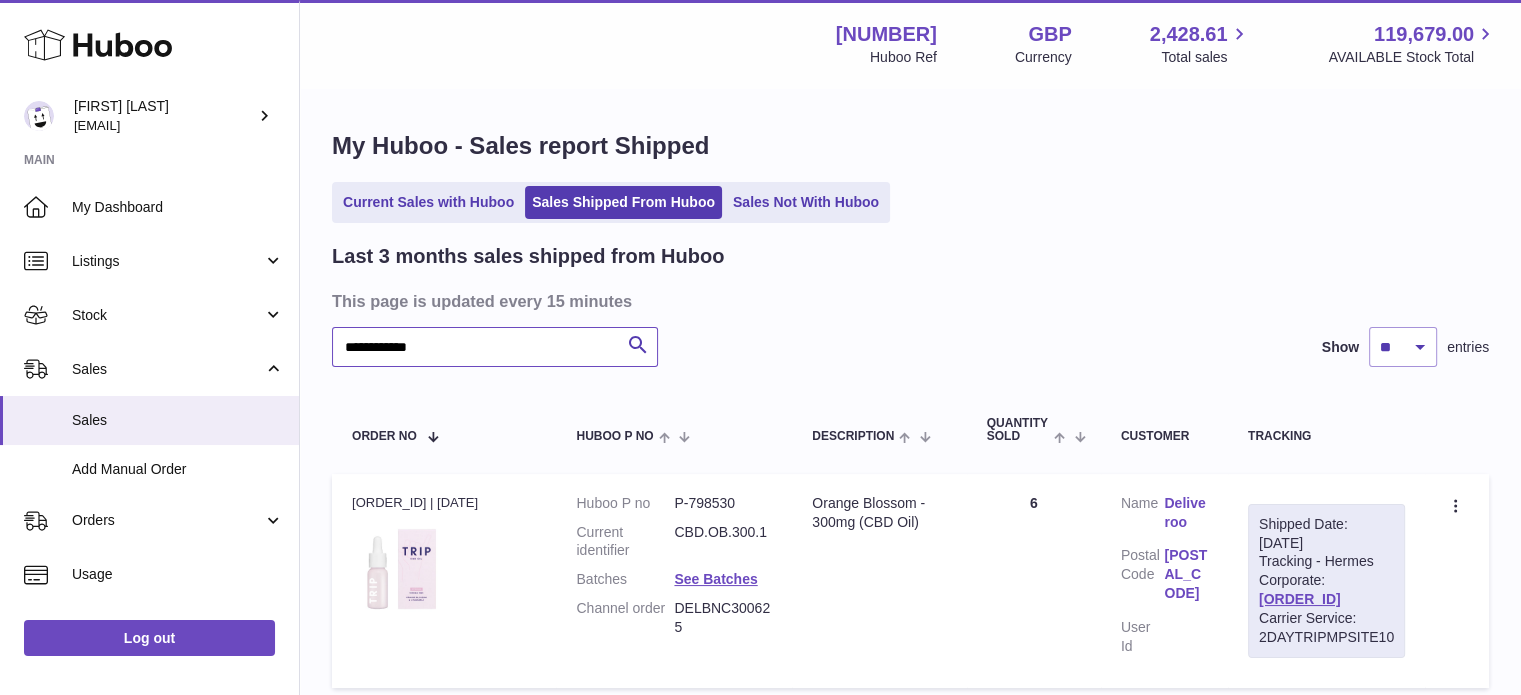 drag, startPoint x: 460, startPoint y: 354, endPoint x: 315, endPoint y: 357, distance: 145.03104 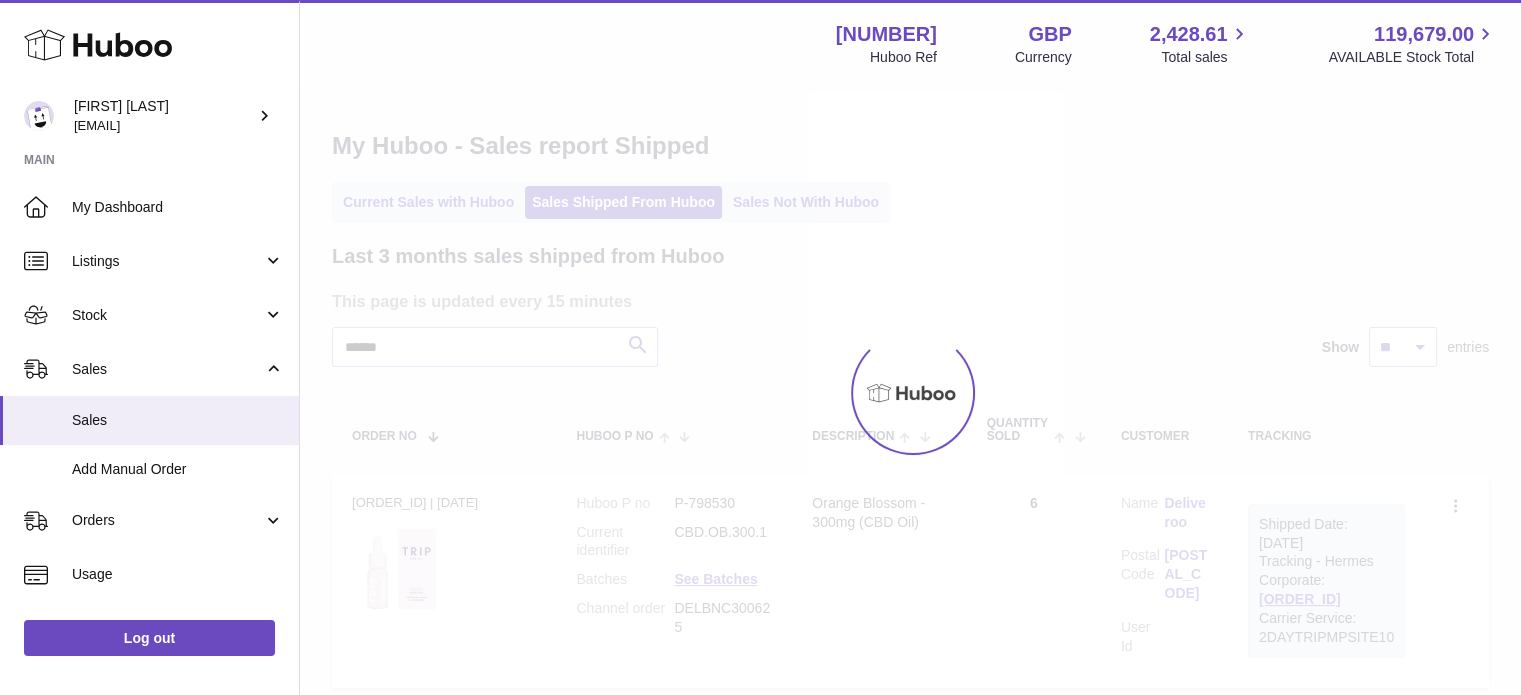 click at bounding box center [910, 392] 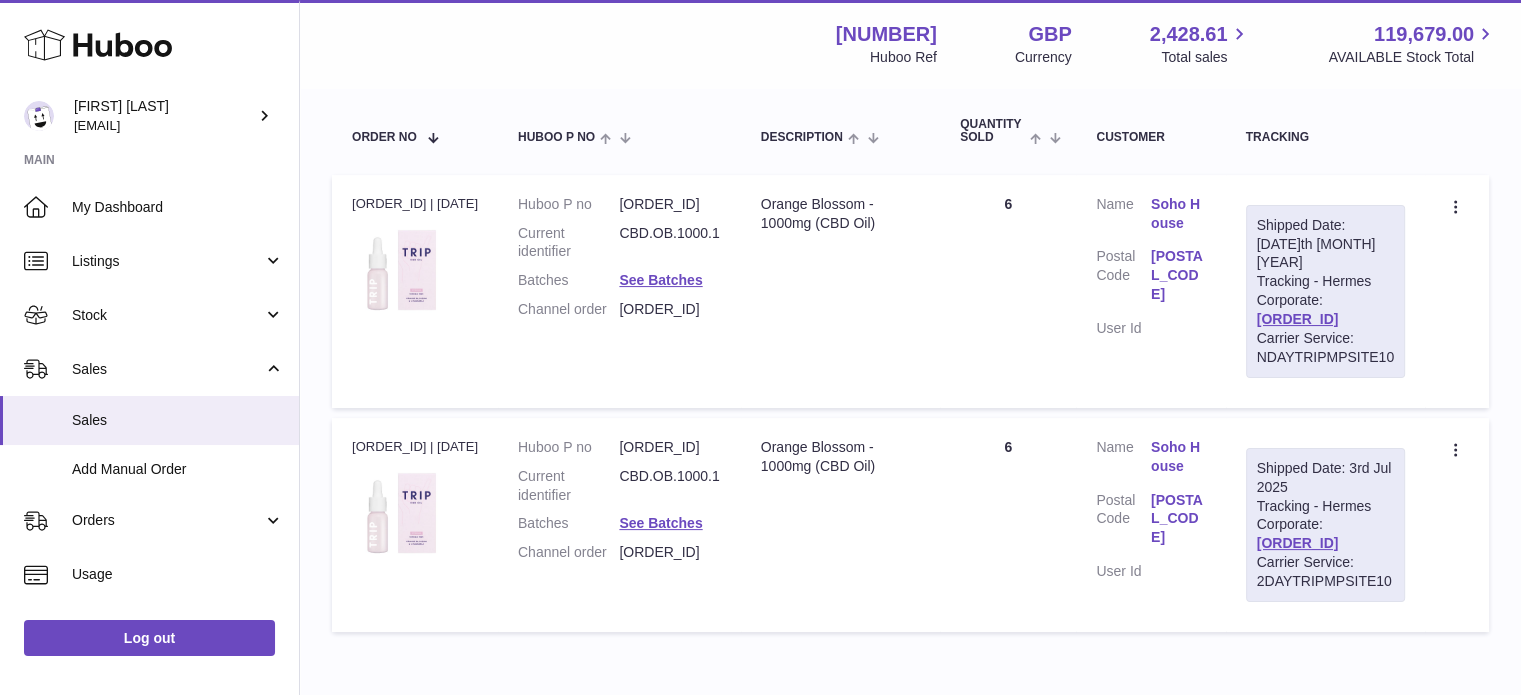 scroll, scrollTop: 300, scrollLeft: 0, axis: vertical 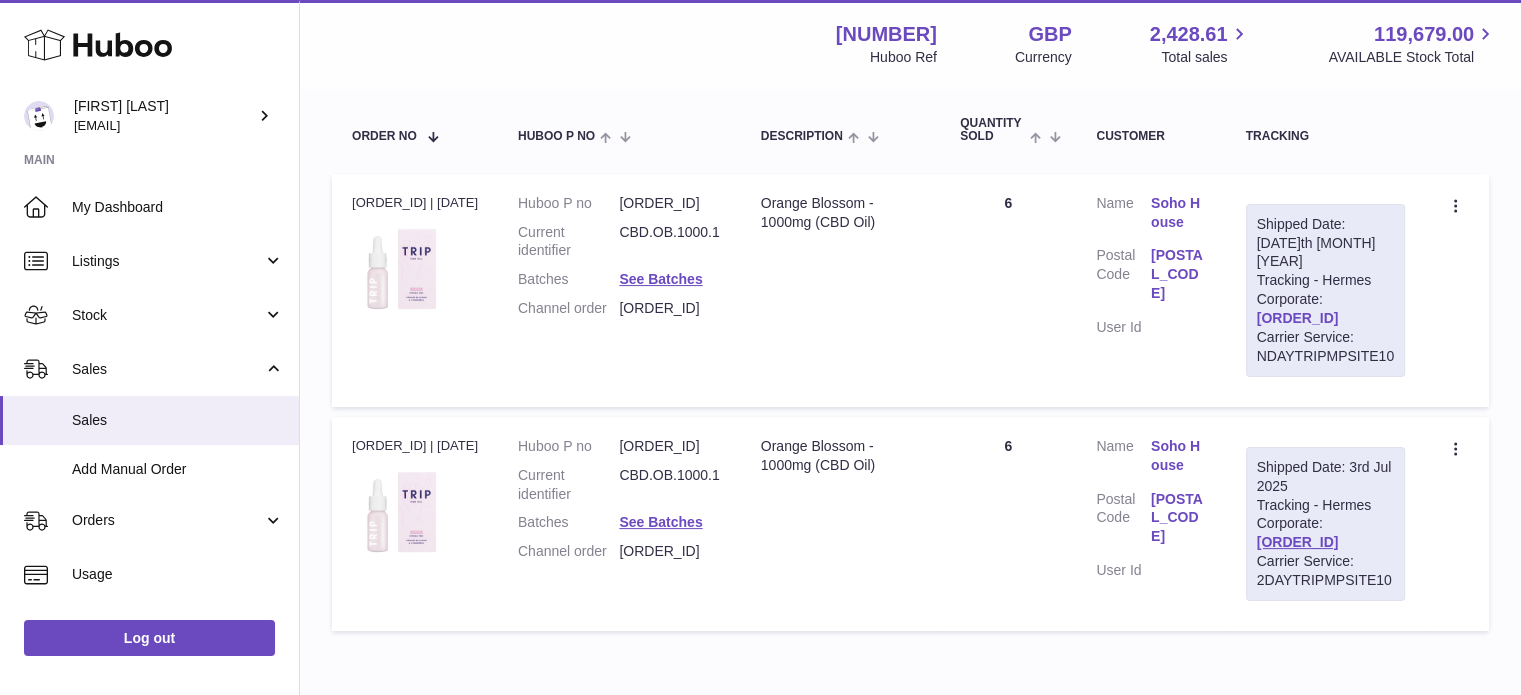 click on "[ORDER_ID]" at bounding box center [1298, 318] 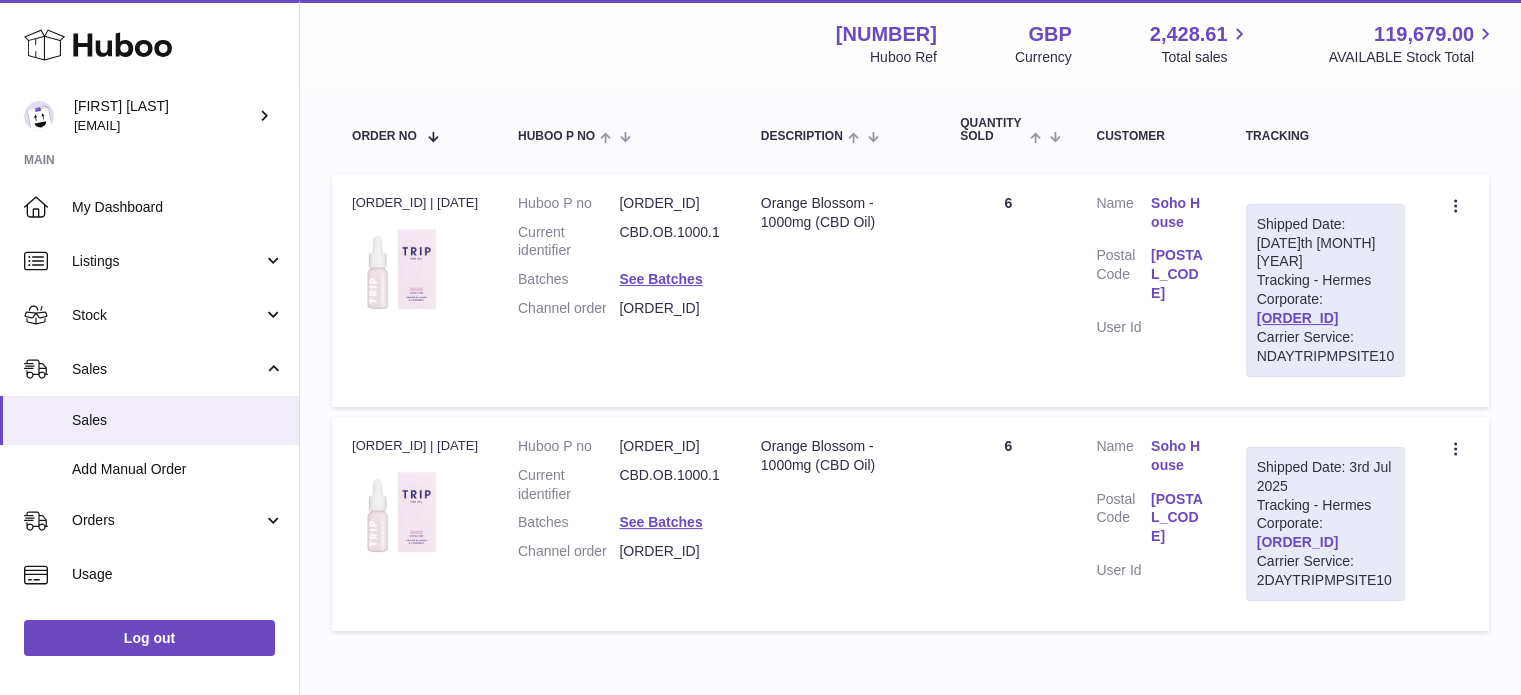 click on "[ORDER_ID]" at bounding box center (1298, 542) 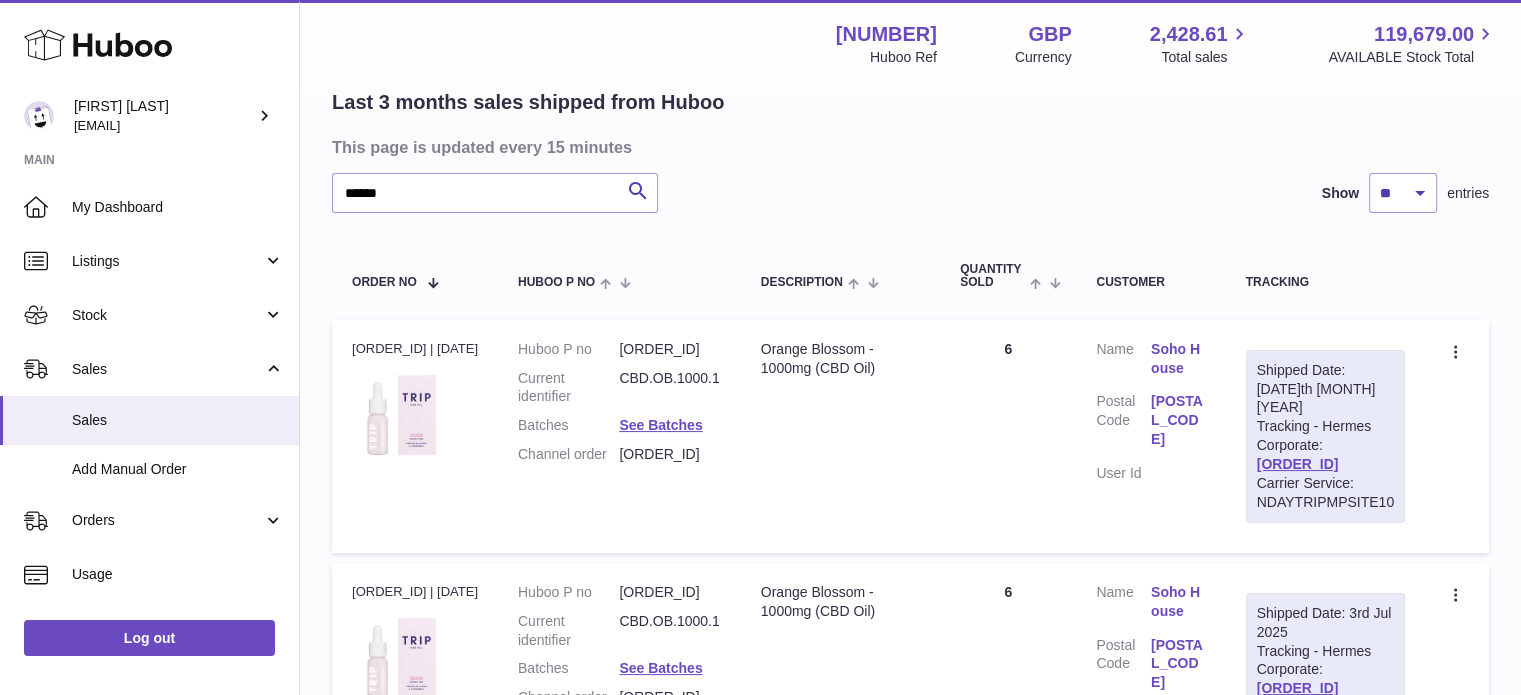 scroll, scrollTop: 200, scrollLeft: 0, axis: vertical 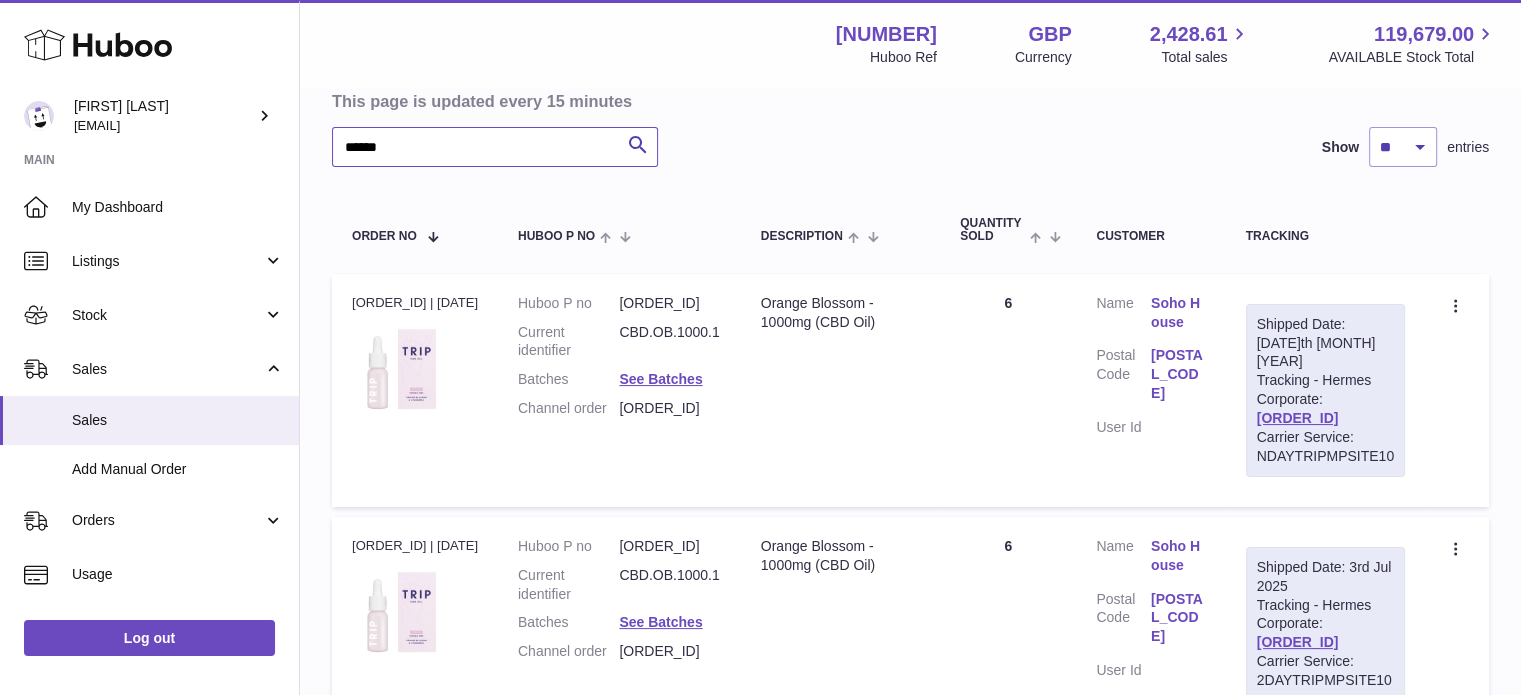 drag, startPoint x: 469, startPoint y: 139, endPoint x: 199, endPoint y: 152, distance: 270.31277 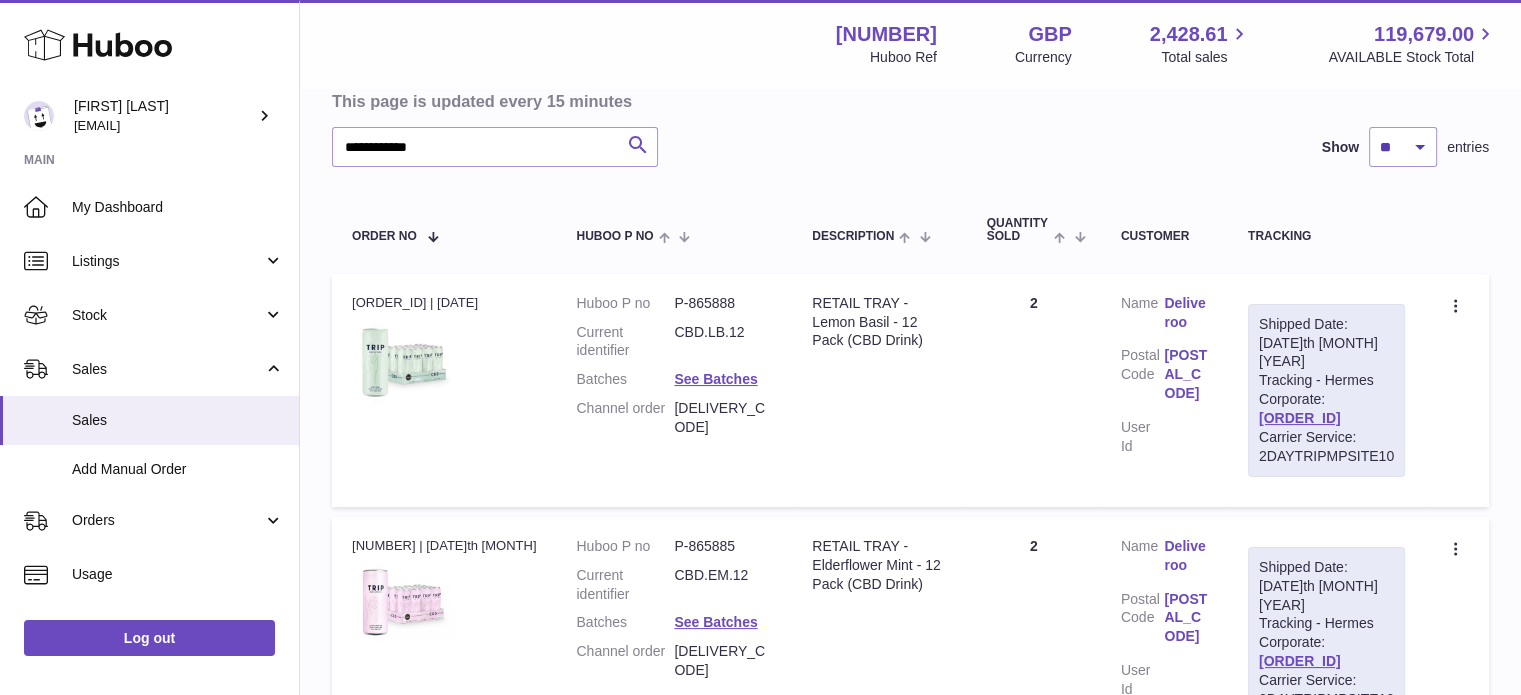 click at bounding box center (638, 145) 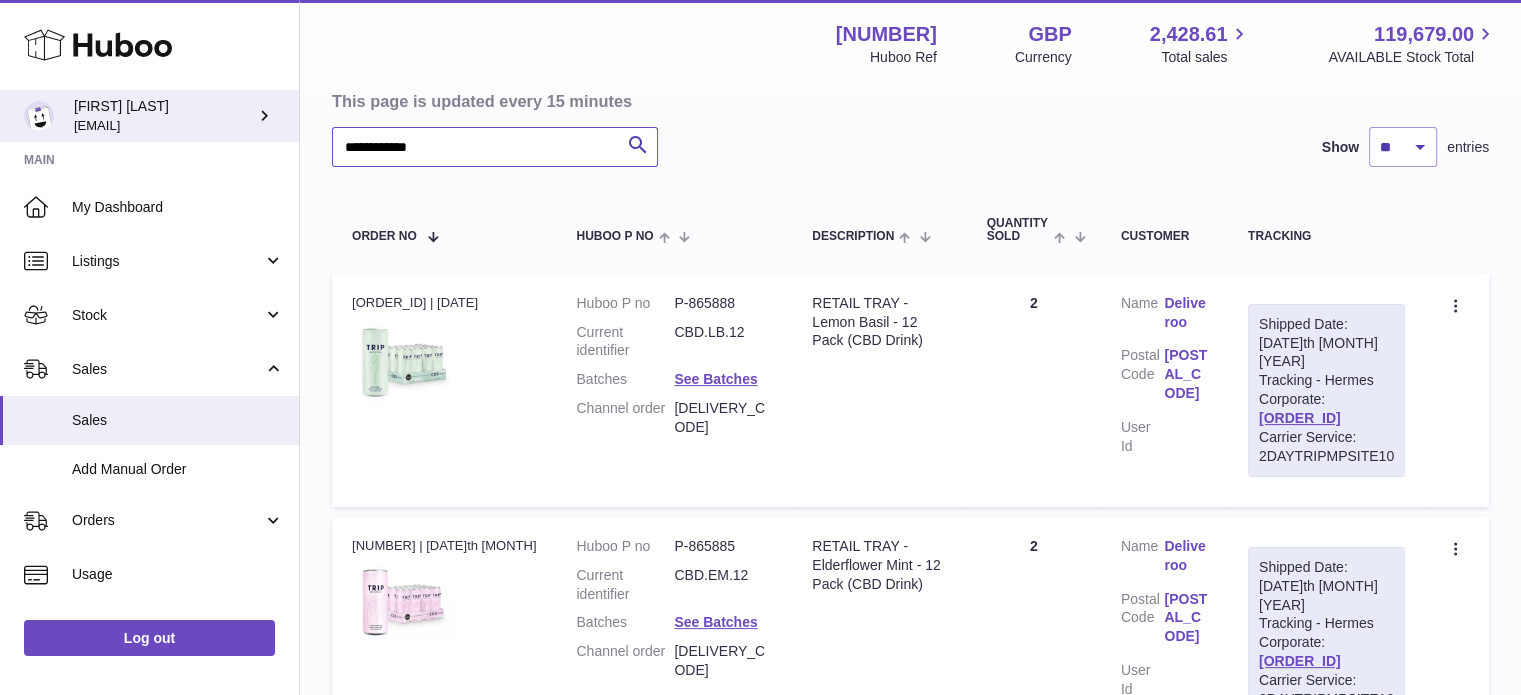 drag, startPoint x: 527, startPoint y: 131, endPoint x: 240, endPoint y: 135, distance: 287.02786 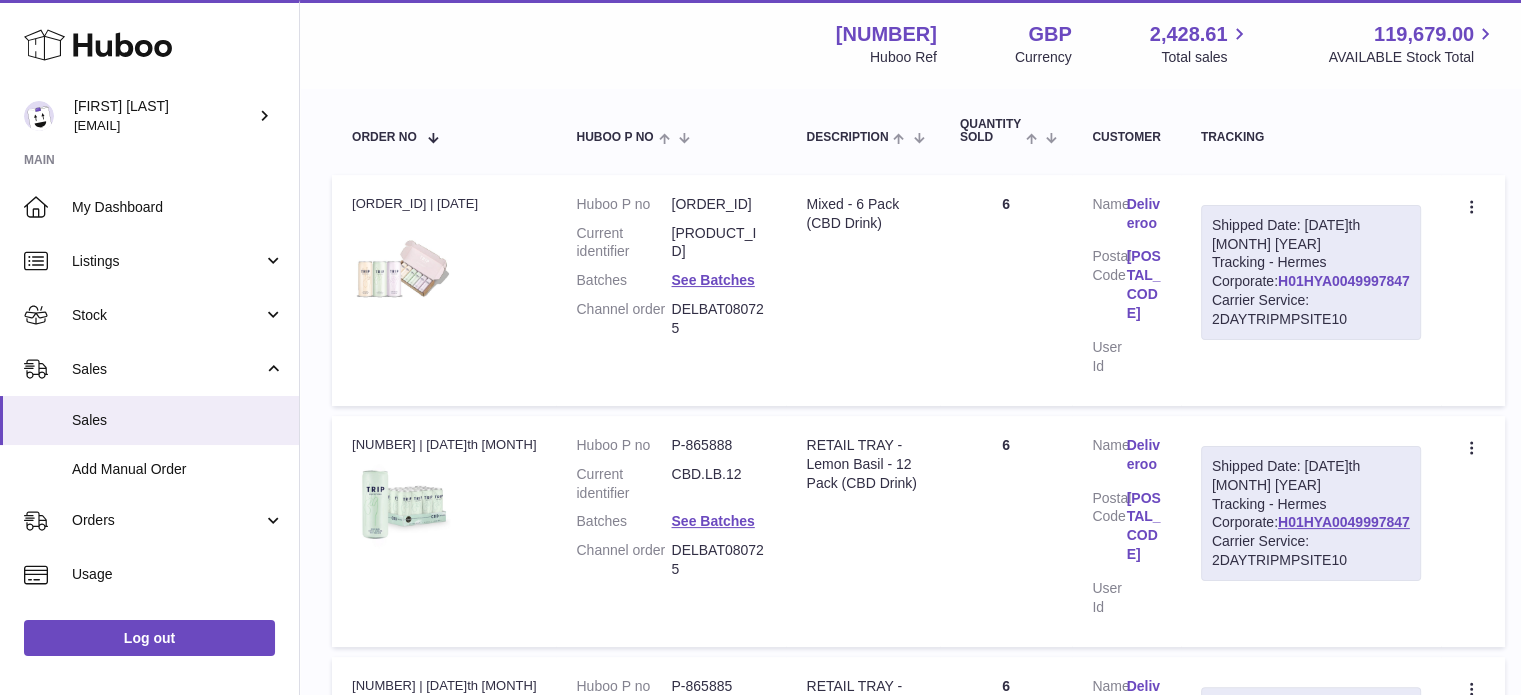 scroll, scrollTop: 300, scrollLeft: 0, axis: vertical 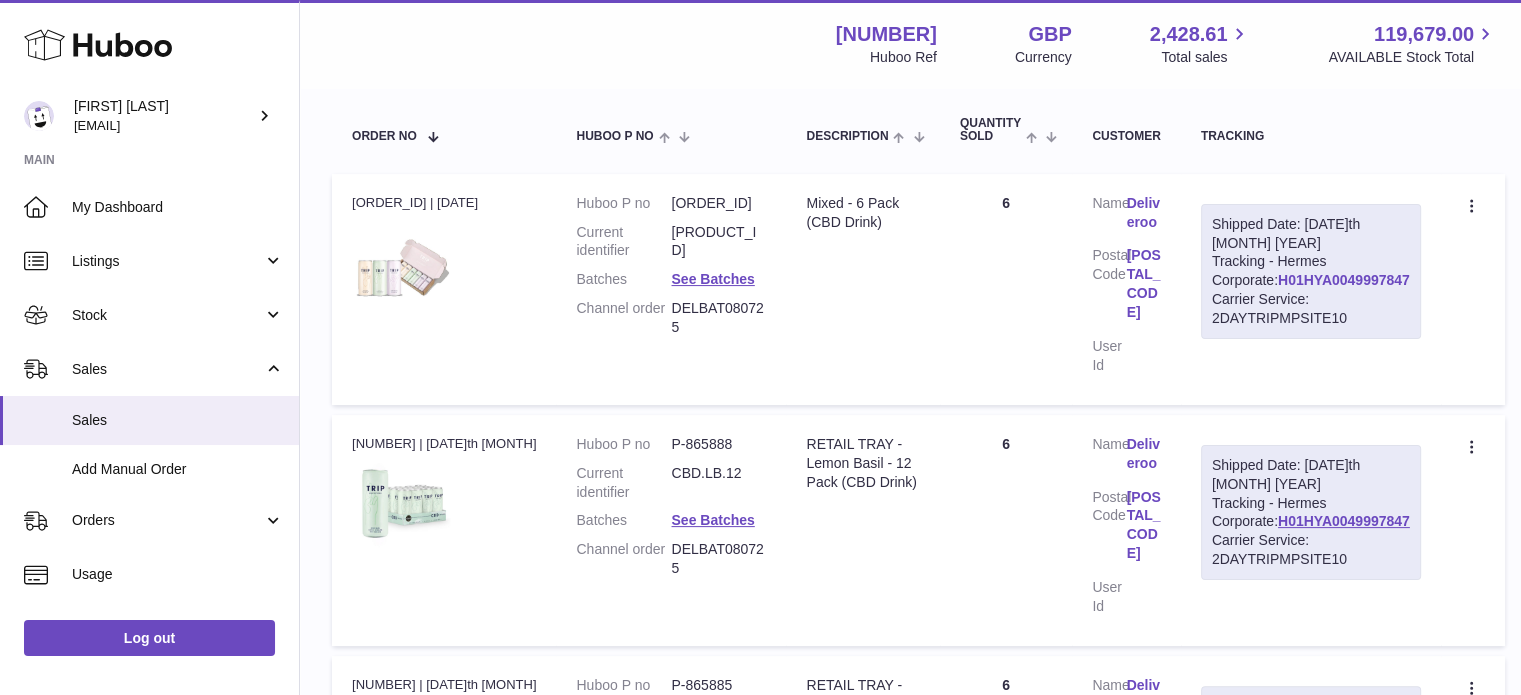 click on "H01HYA0049997847" at bounding box center [1344, 280] 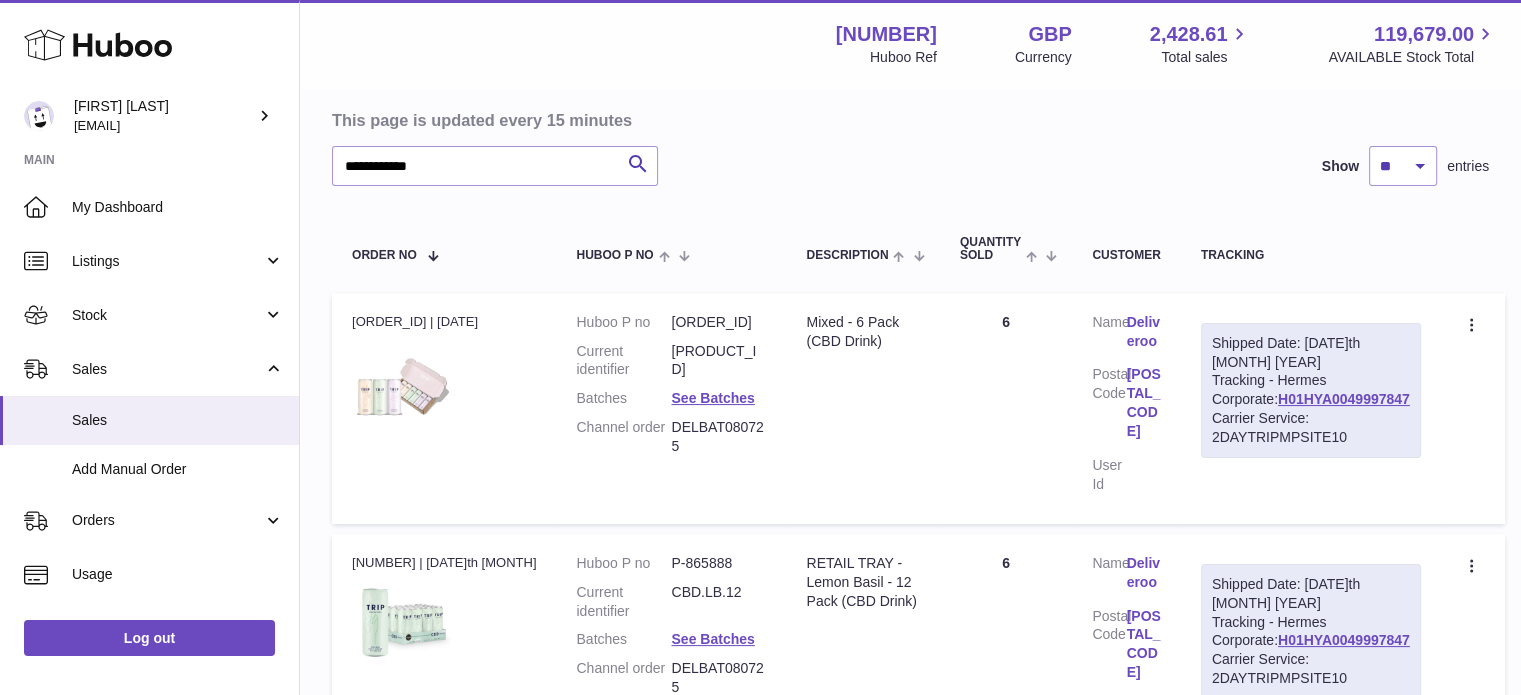 scroll, scrollTop: 0, scrollLeft: 0, axis: both 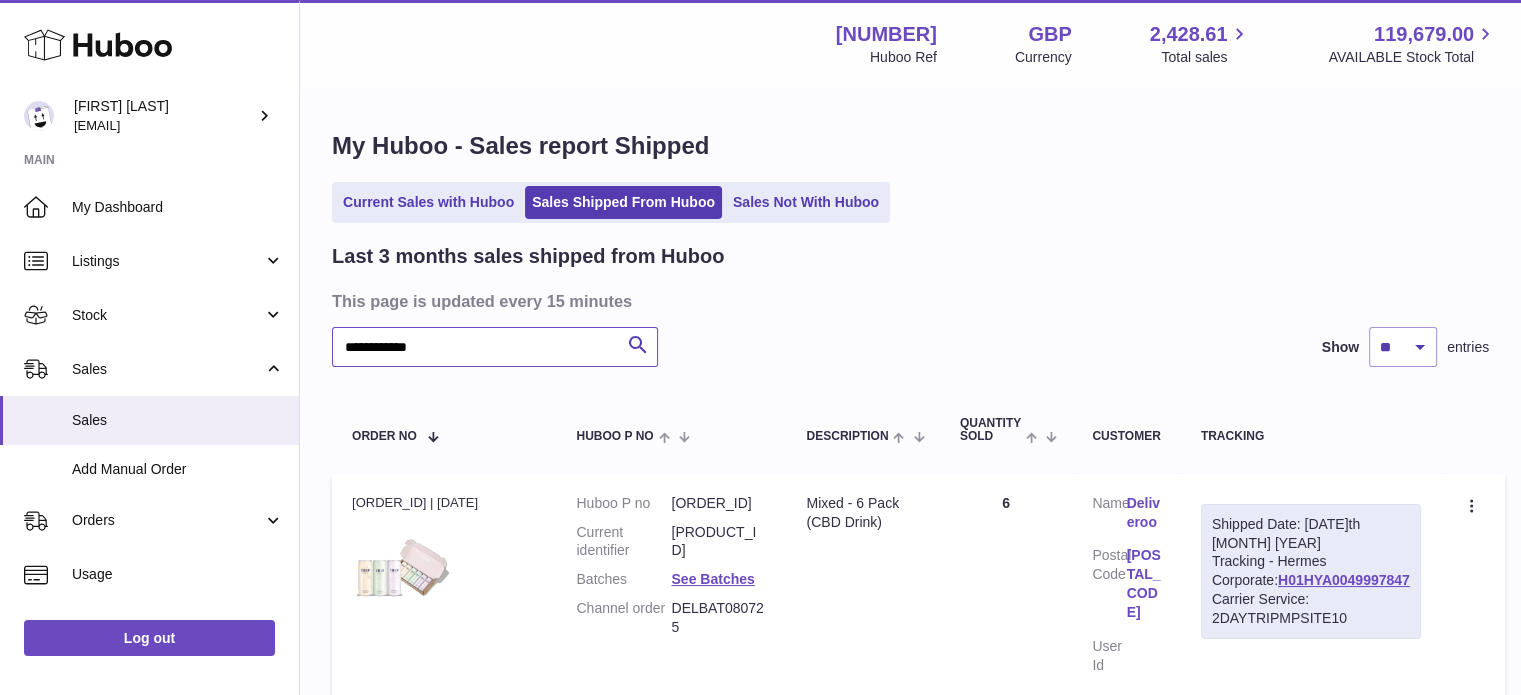 drag, startPoint x: 472, startPoint y: 354, endPoint x: 314, endPoint y: 354, distance: 158 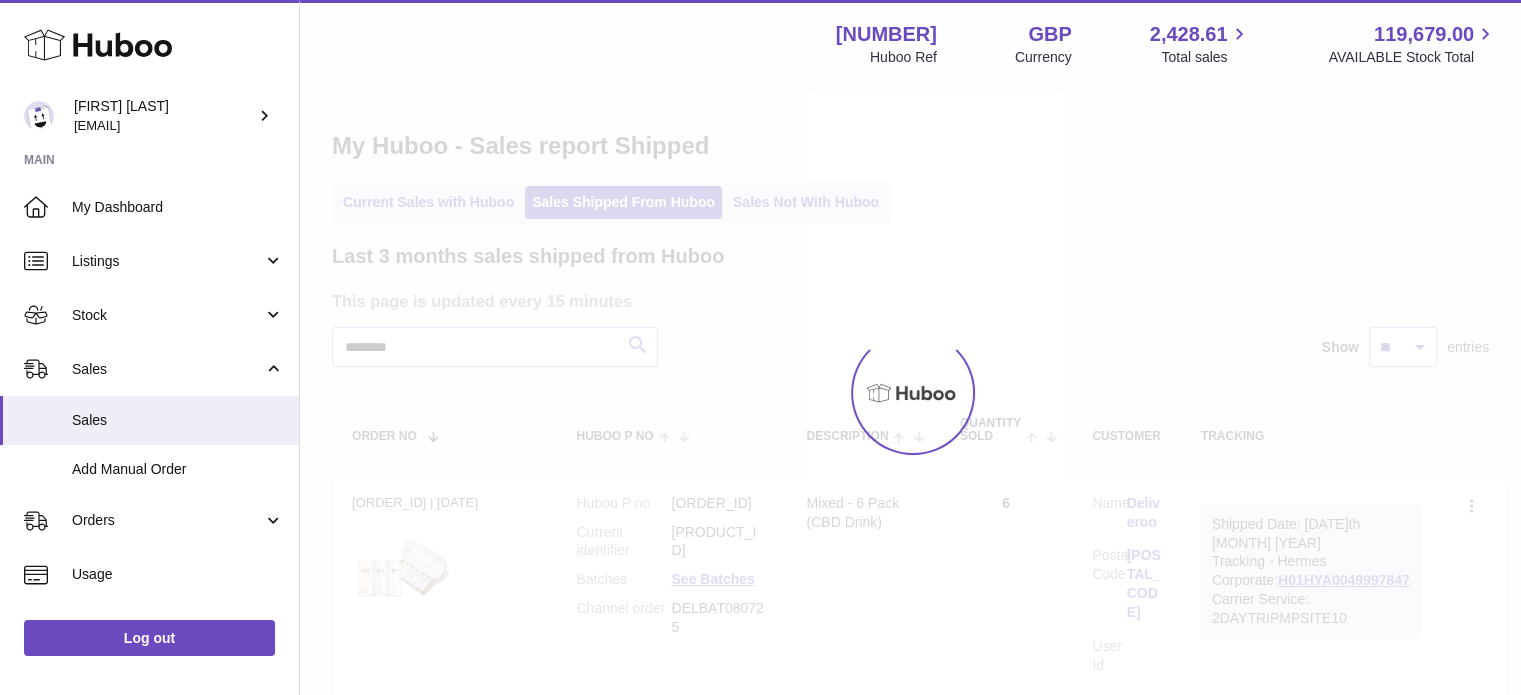 click at bounding box center [910, 392] 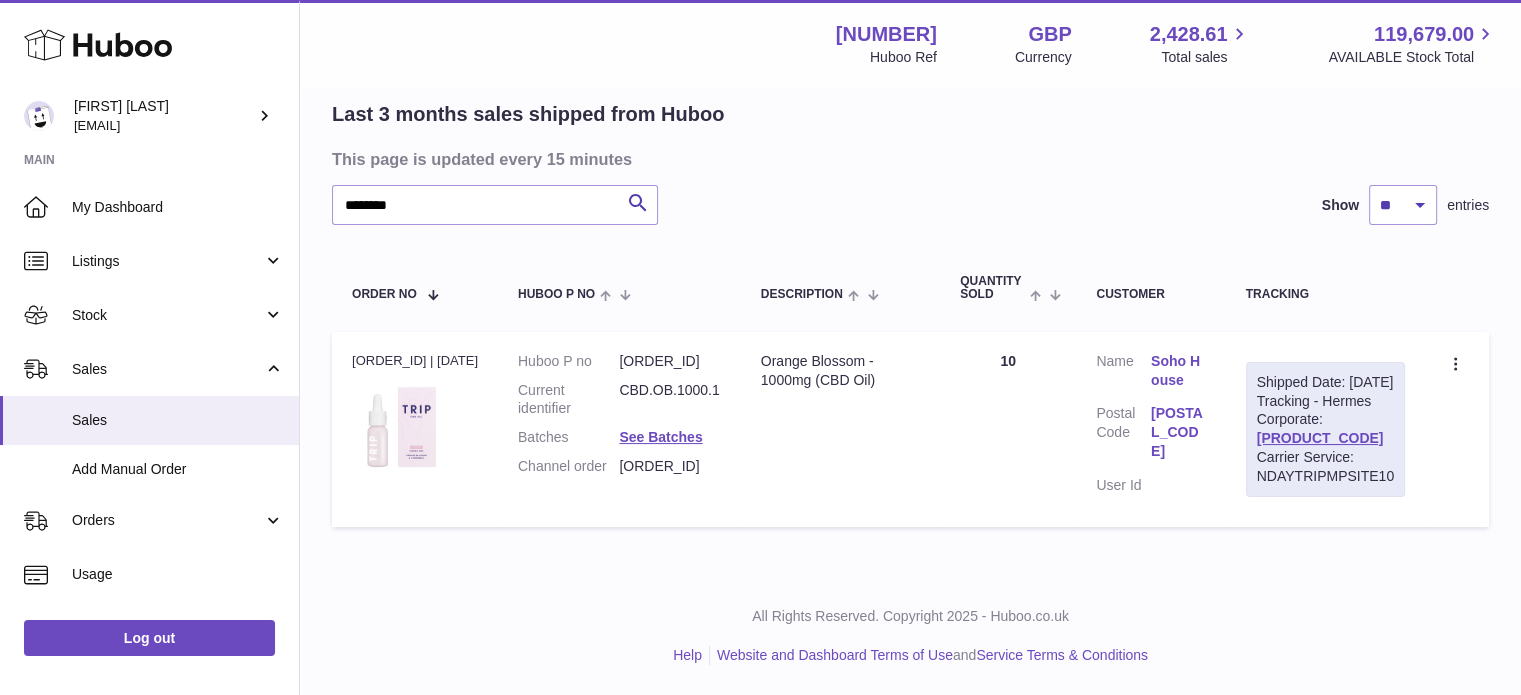 scroll, scrollTop: 159, scrollLeft: 0, axis: vertical 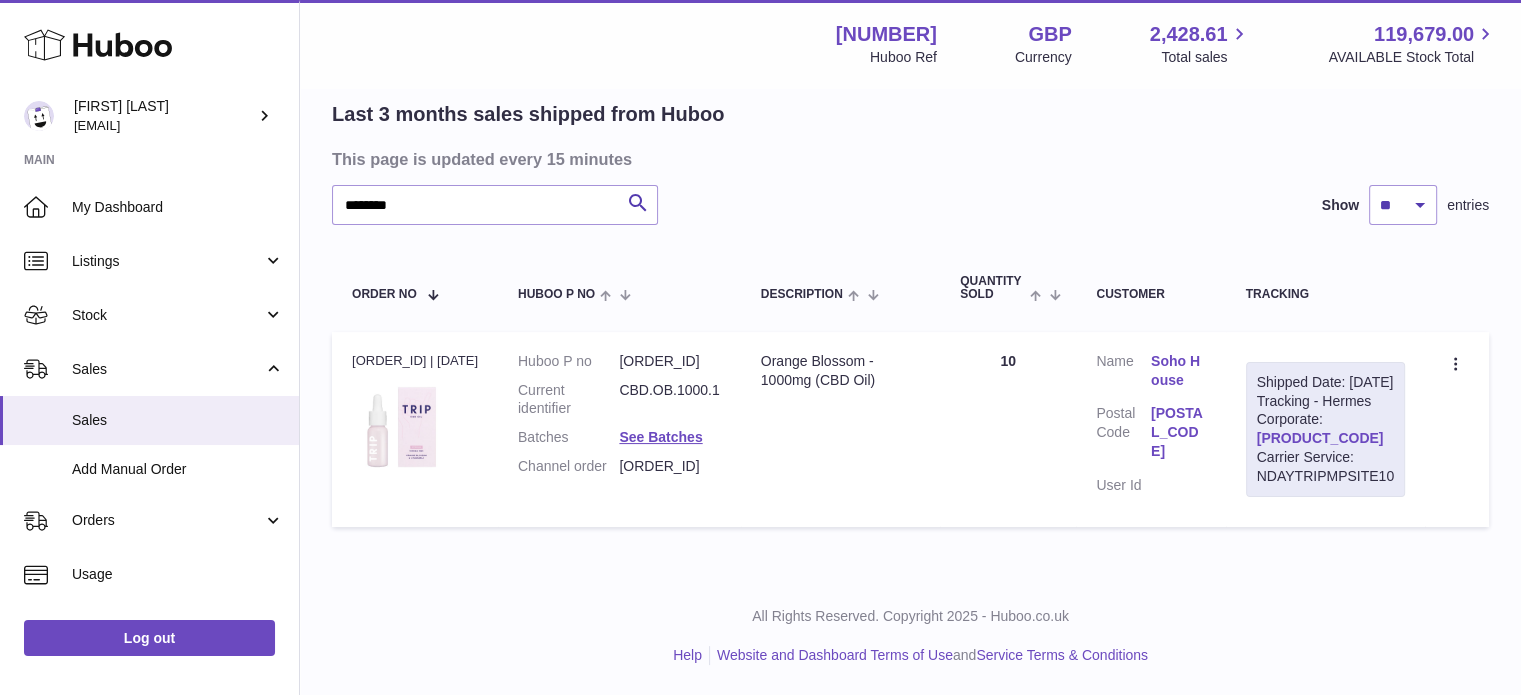 click on "[PRODUCT_CODE]" at bounding box center [1320, 438] 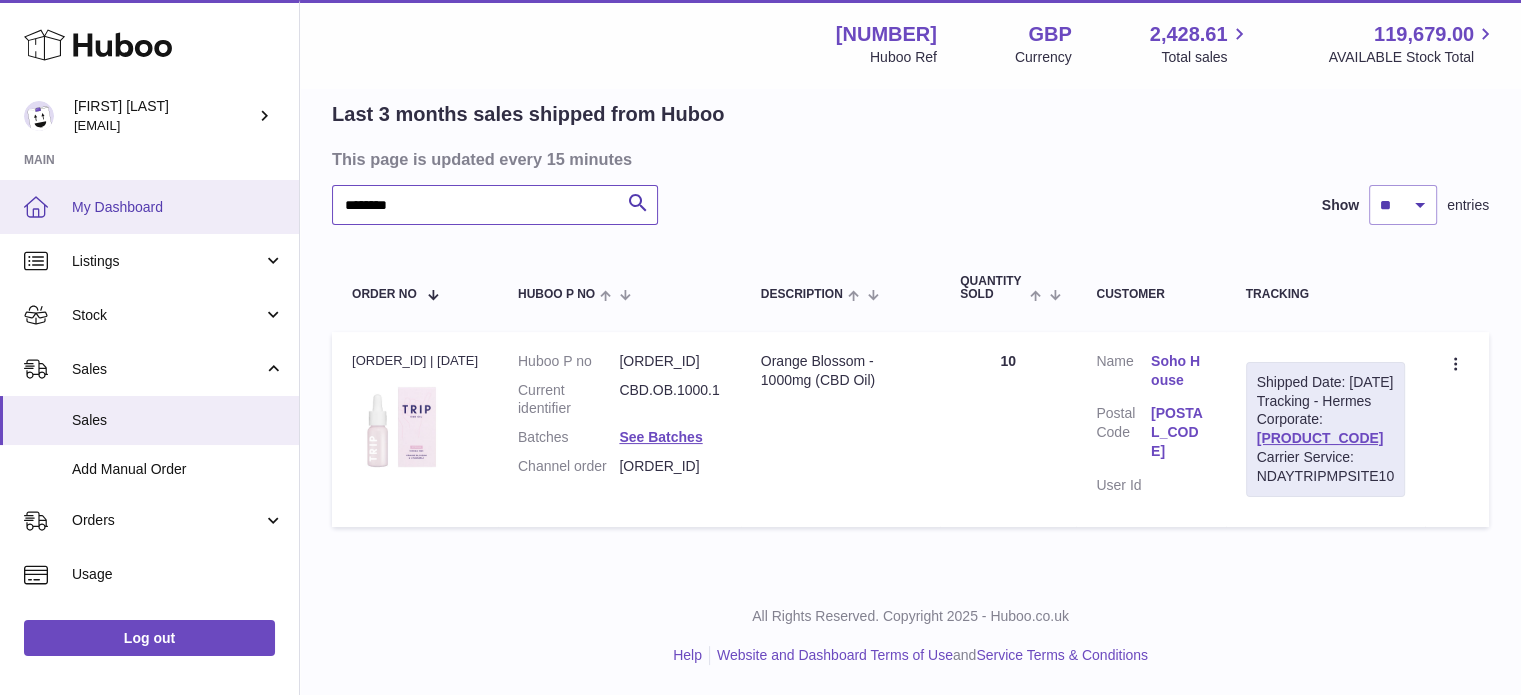 drag, startPoint x: 463, startPoint y: 200, endPoint x: 198, endPoint y: 199, distance: 265.0019 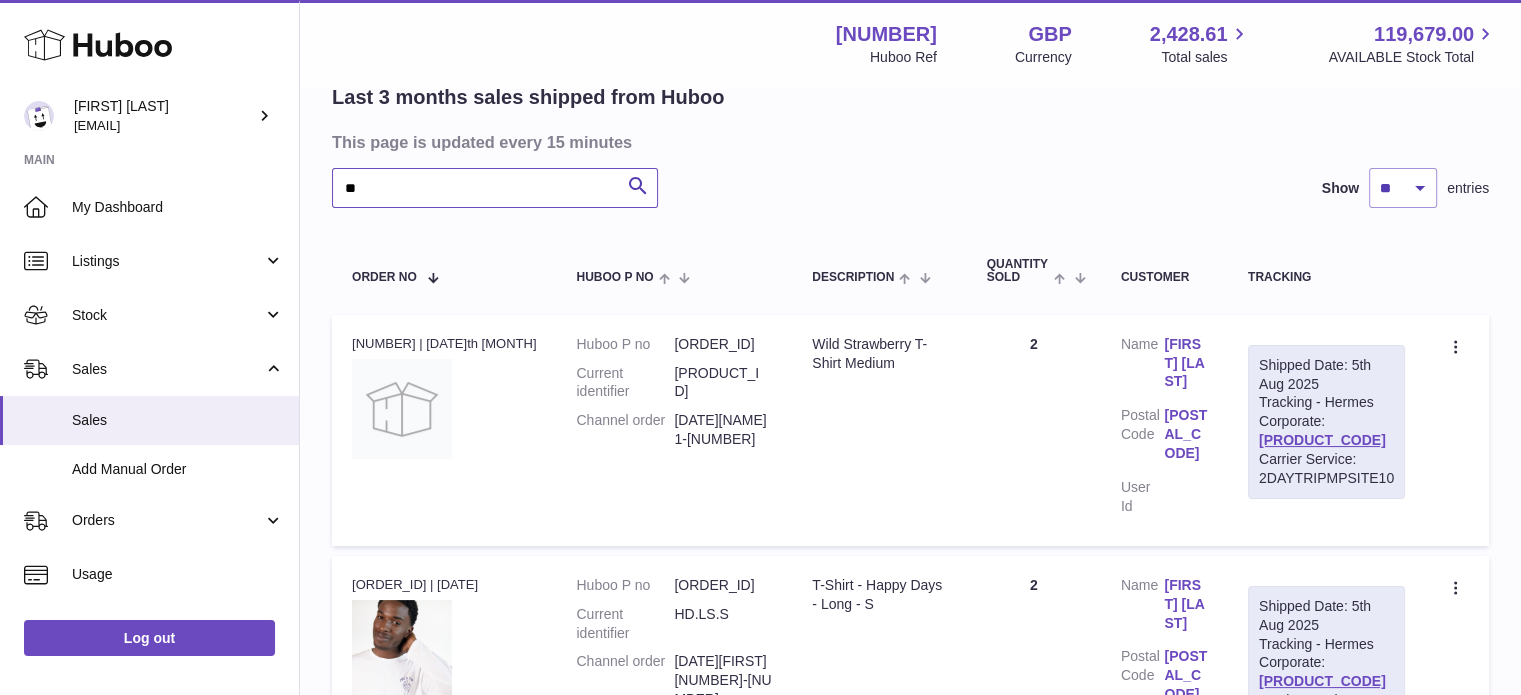 type on "***" 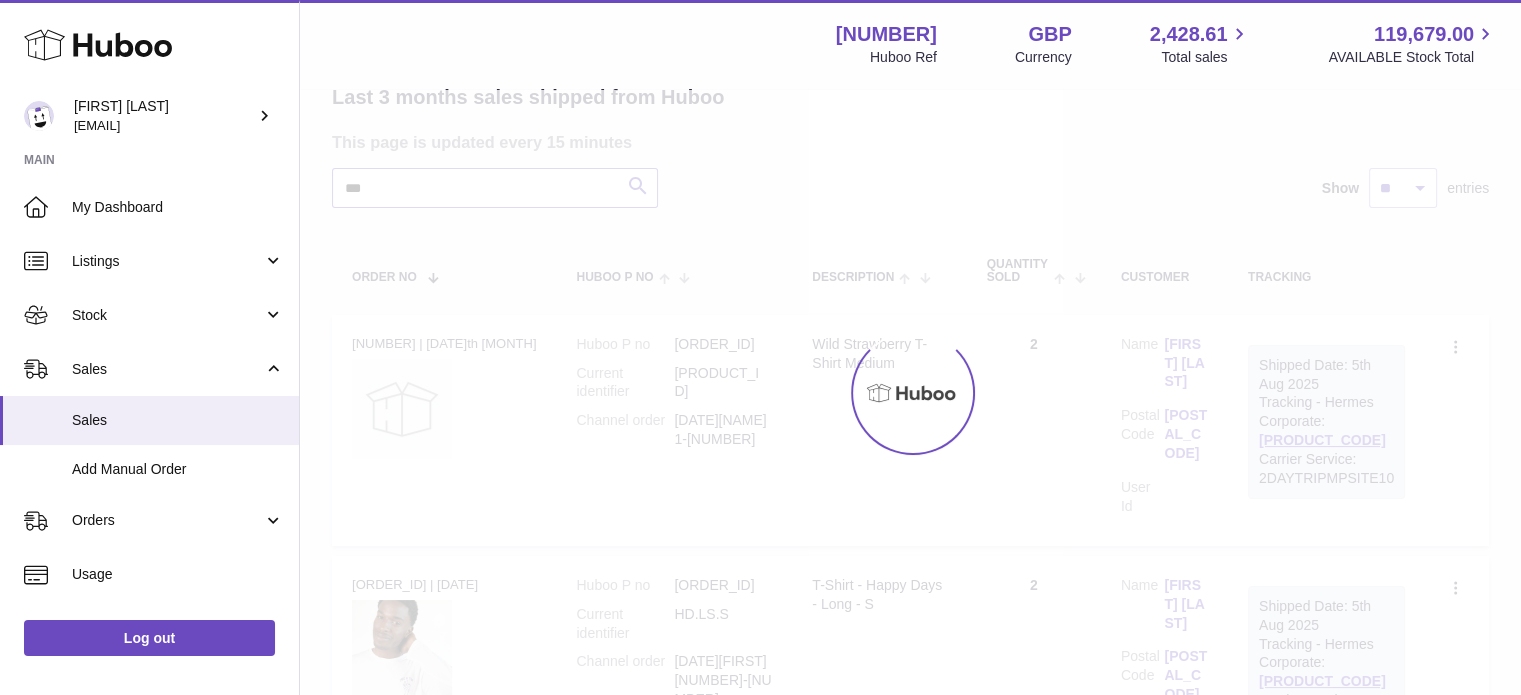 scroll, scrollTop: 0, scrollLeft: 0, axis: both 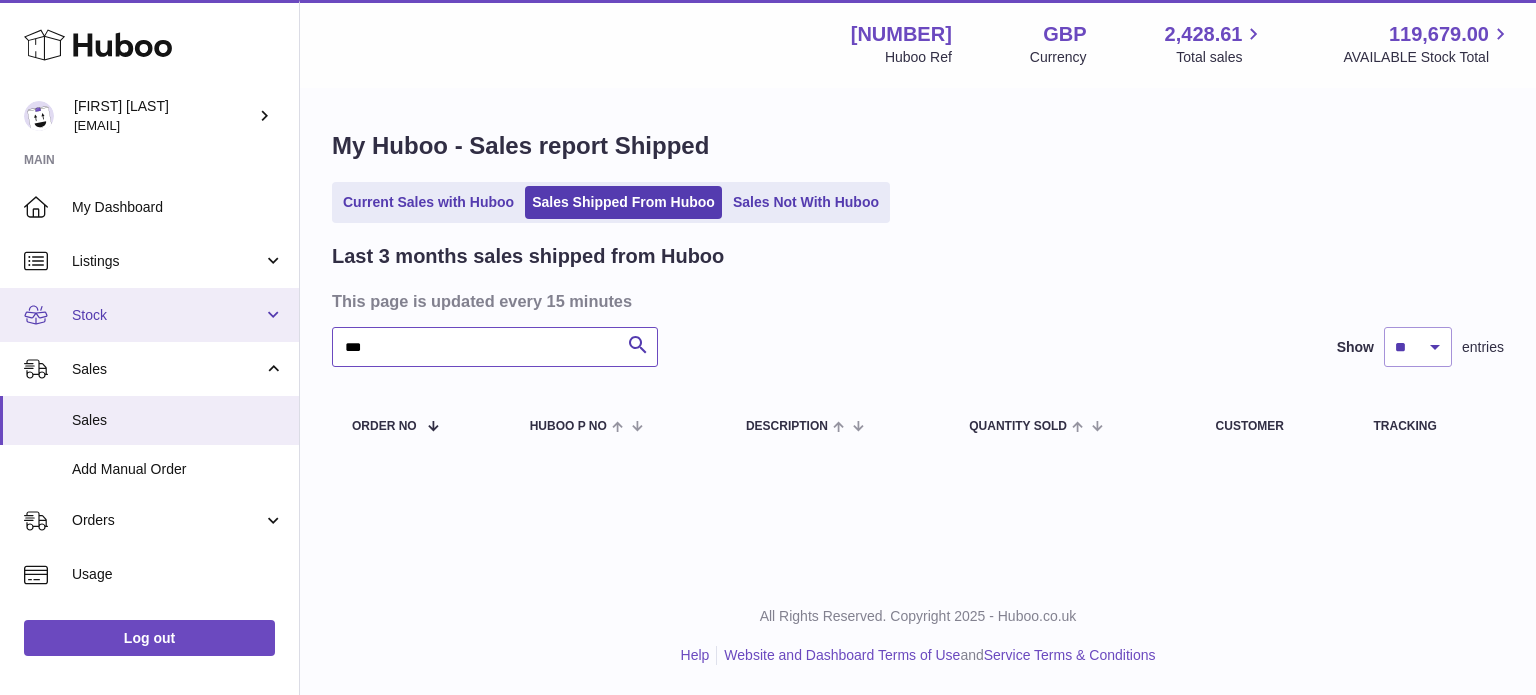 drag, startPoint x: 456, startPoint y: 333, endPoint x: 200, endPoint y: 339, distance: 256.0703 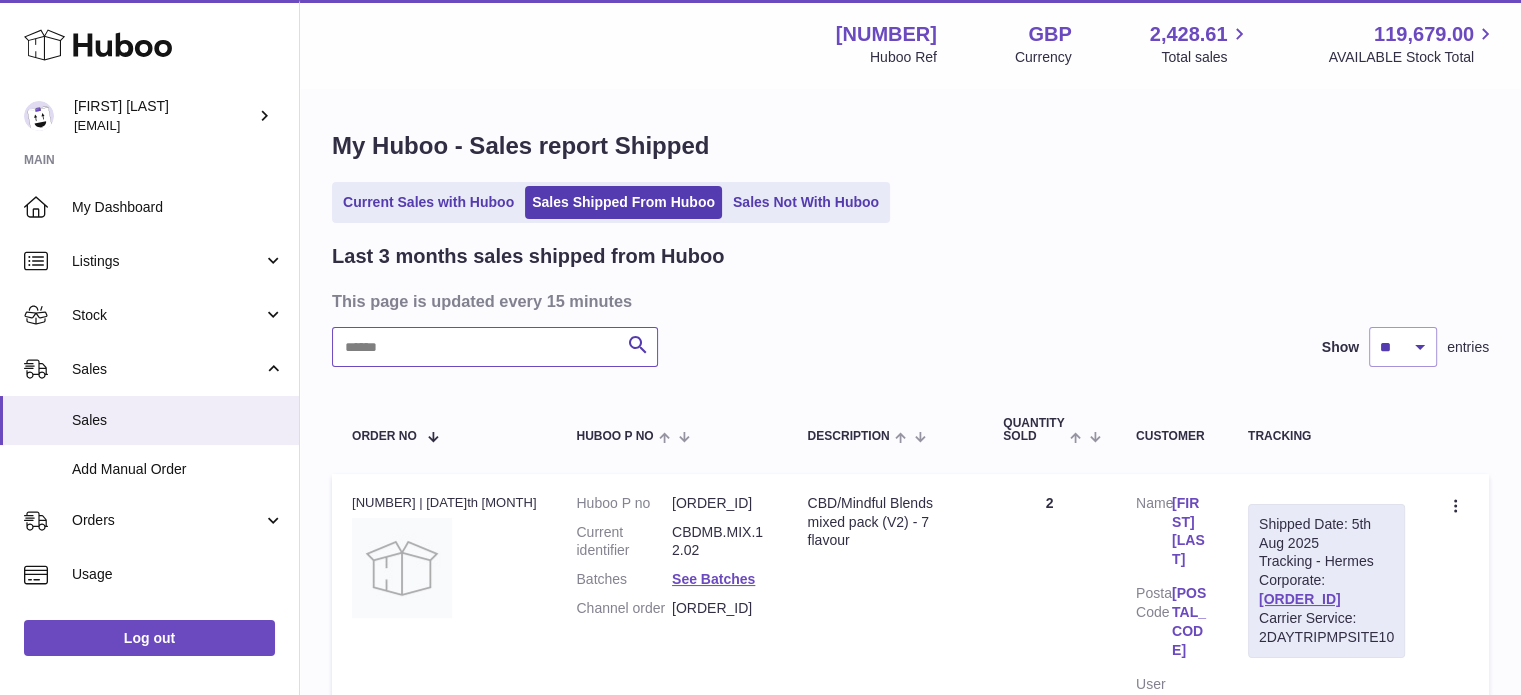 drag, startPoint x: 468, startPoint y: 345, endPoint x: 456, endPoint y: 345, distance: 12 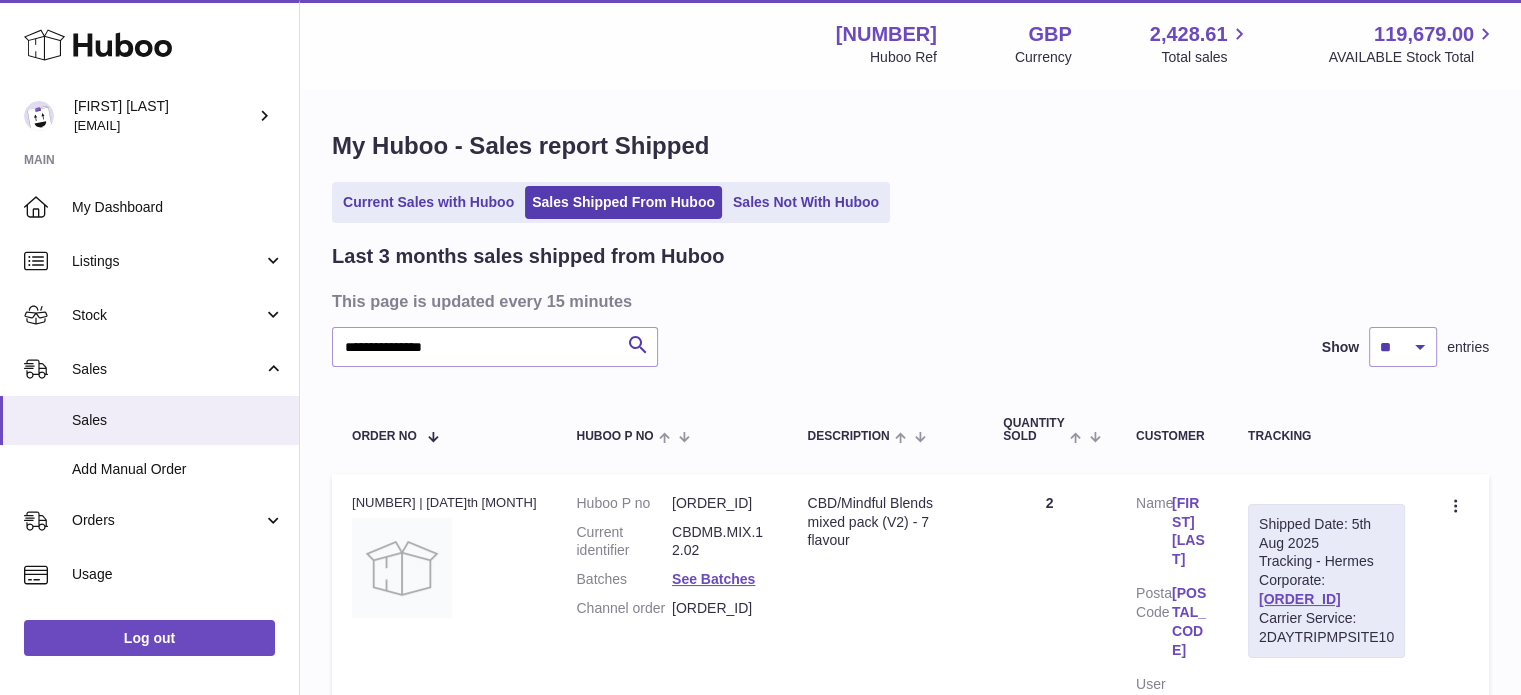 click at bounding box center (0, 347) 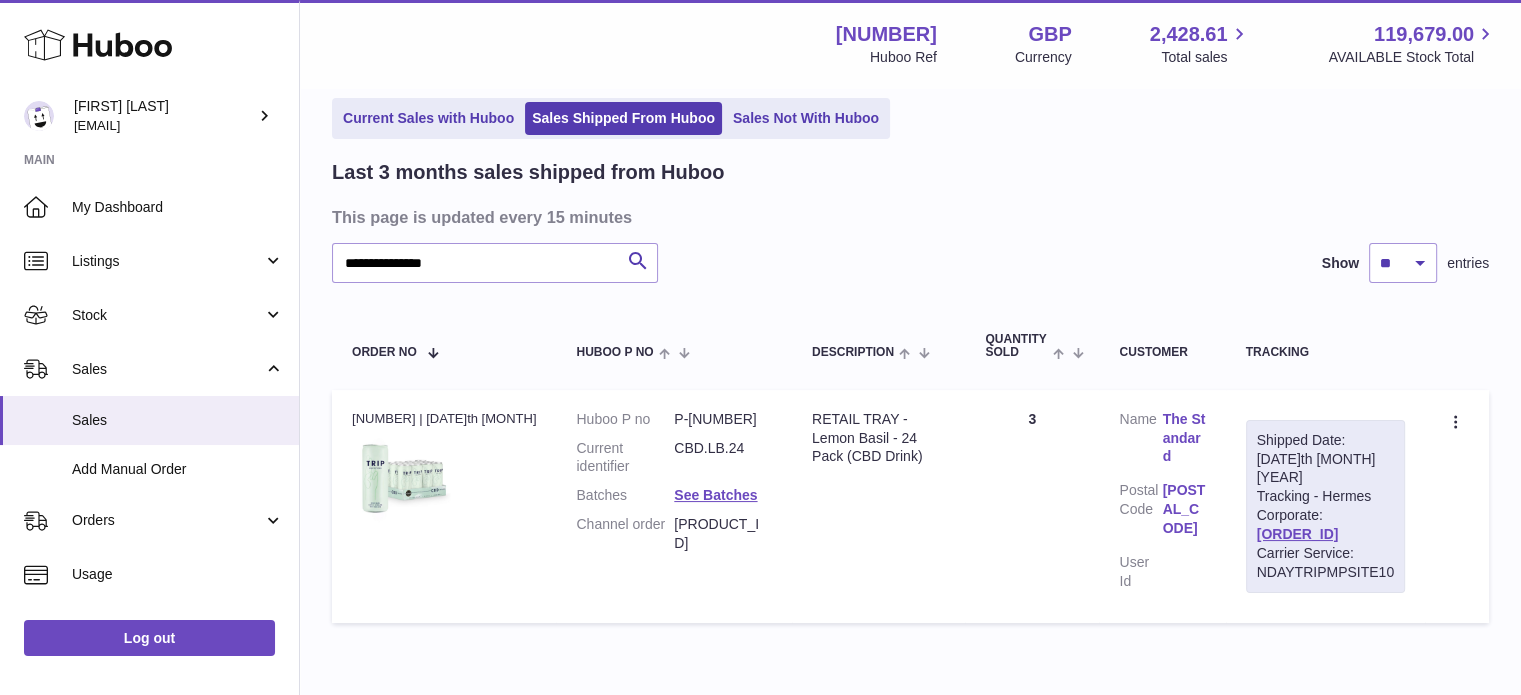 scroll, scrollTop: 159, scrollLeft: 0, axis: vertical 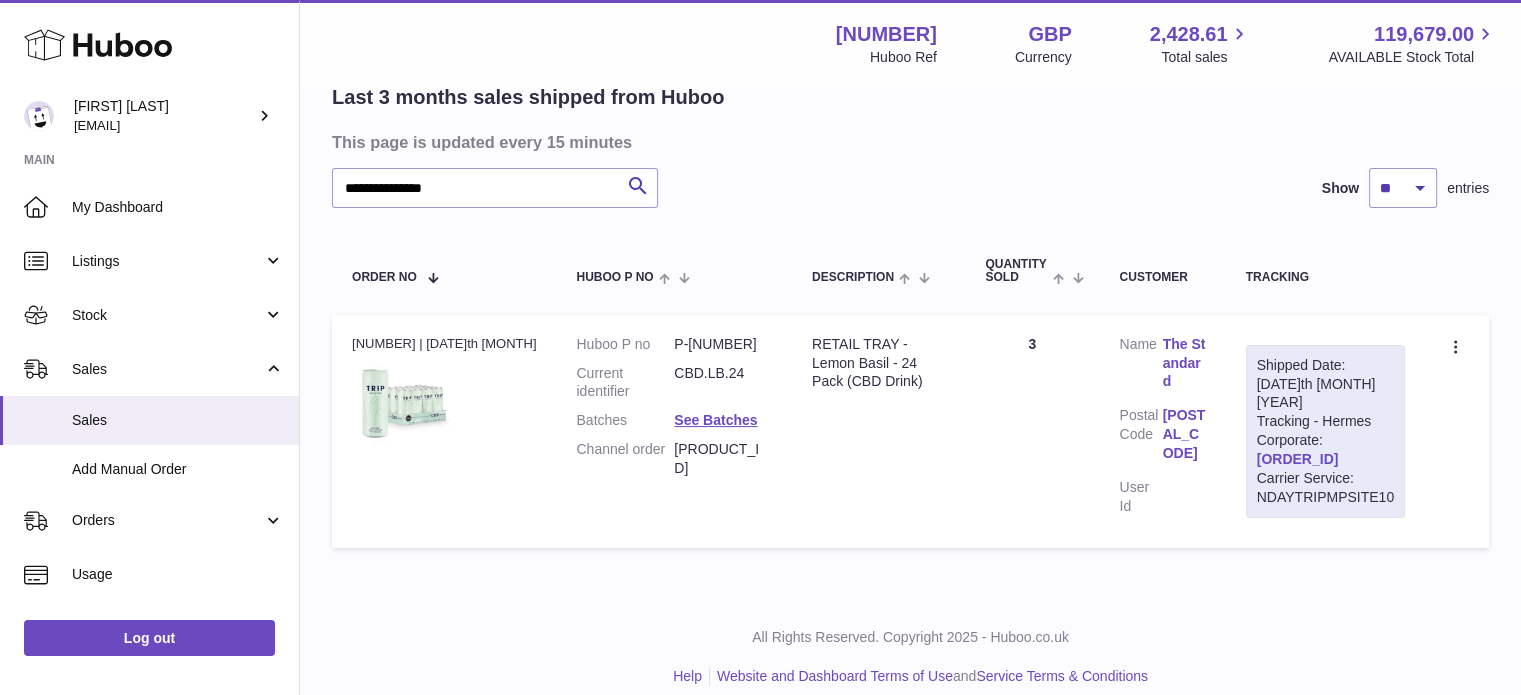 click on "[ORDER_ID]" at bounding box center (1298, 459) 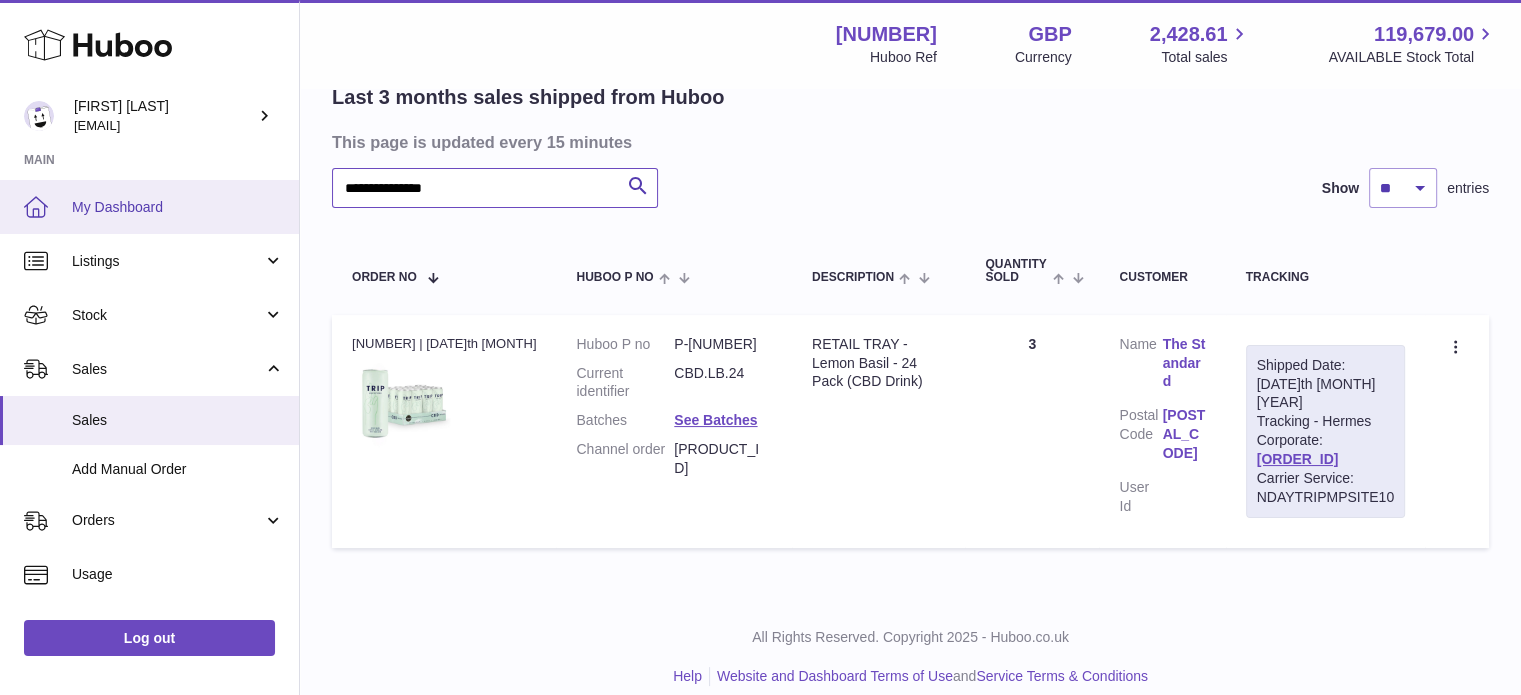 drag, startPoint x: 408, startPoint y: 175, endPoint x: 272, endPoint y: 186, distance: 136.44412 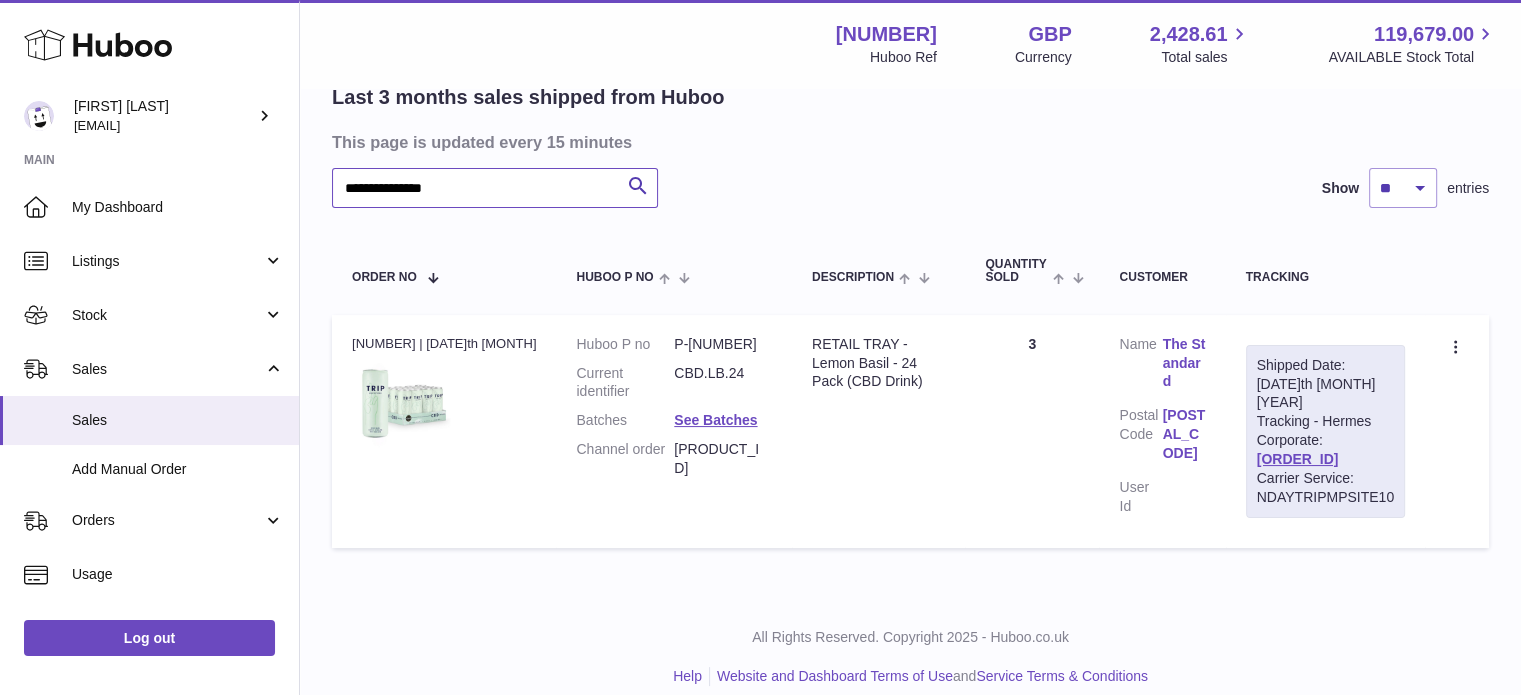paste 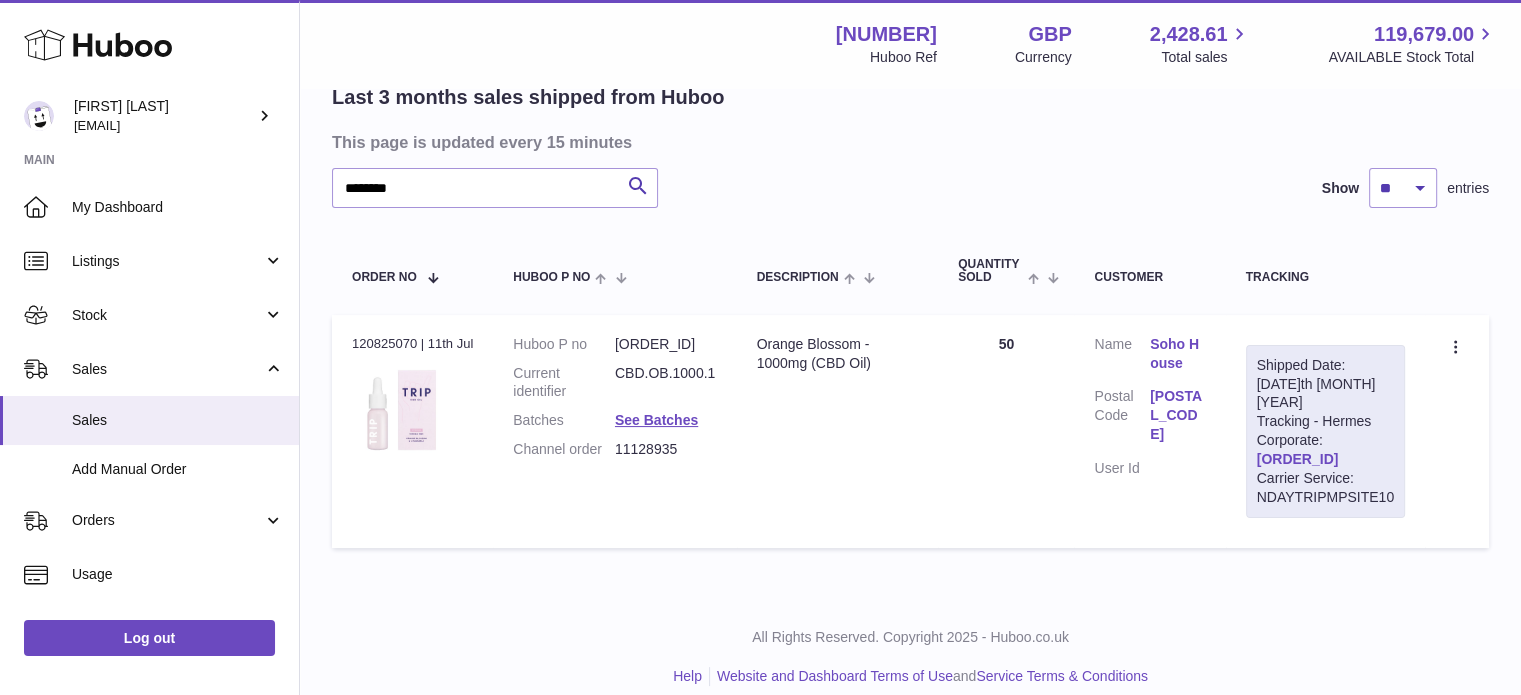 click on "[ORDER_ID]" at bounding box center [1298, 459] 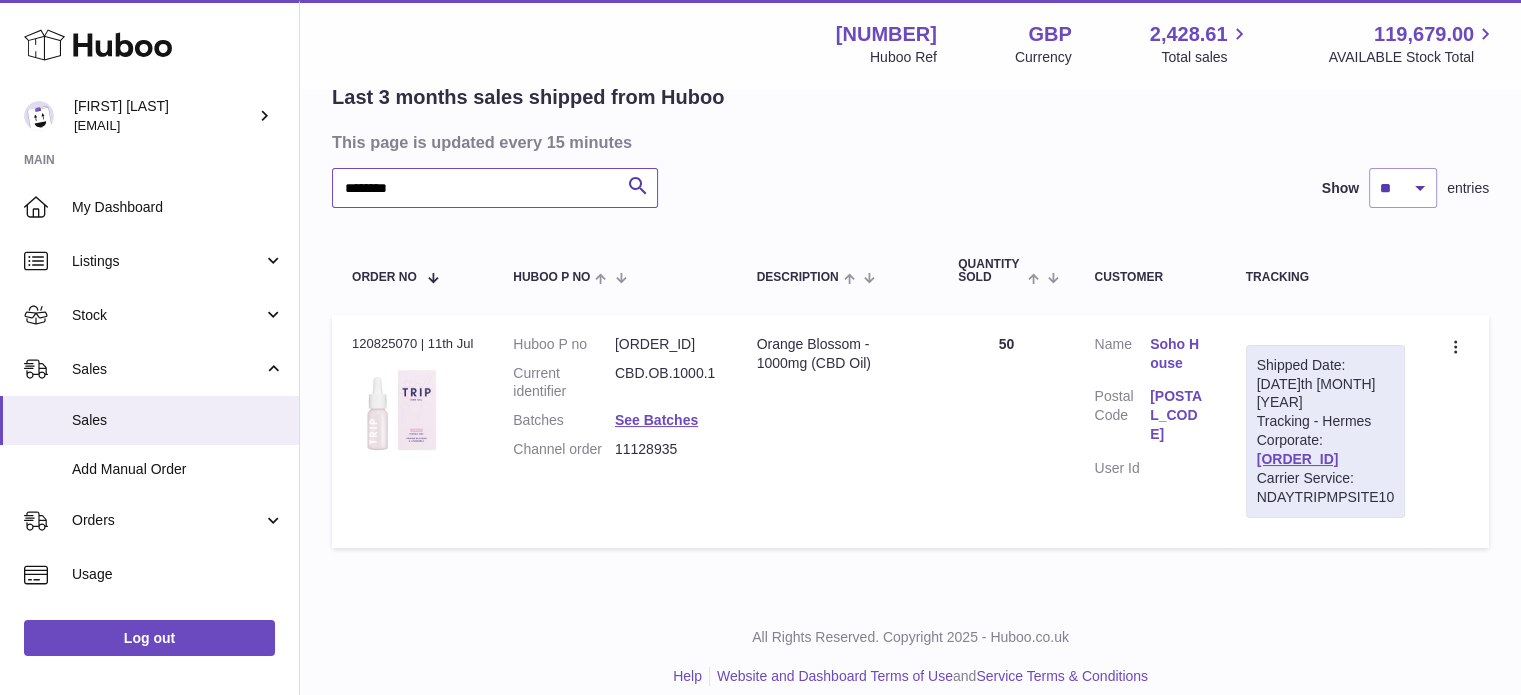 drag, startPoint x: 486, startPoint y: 197, endPoint x: 334, endPoint y: 197, distance: 152 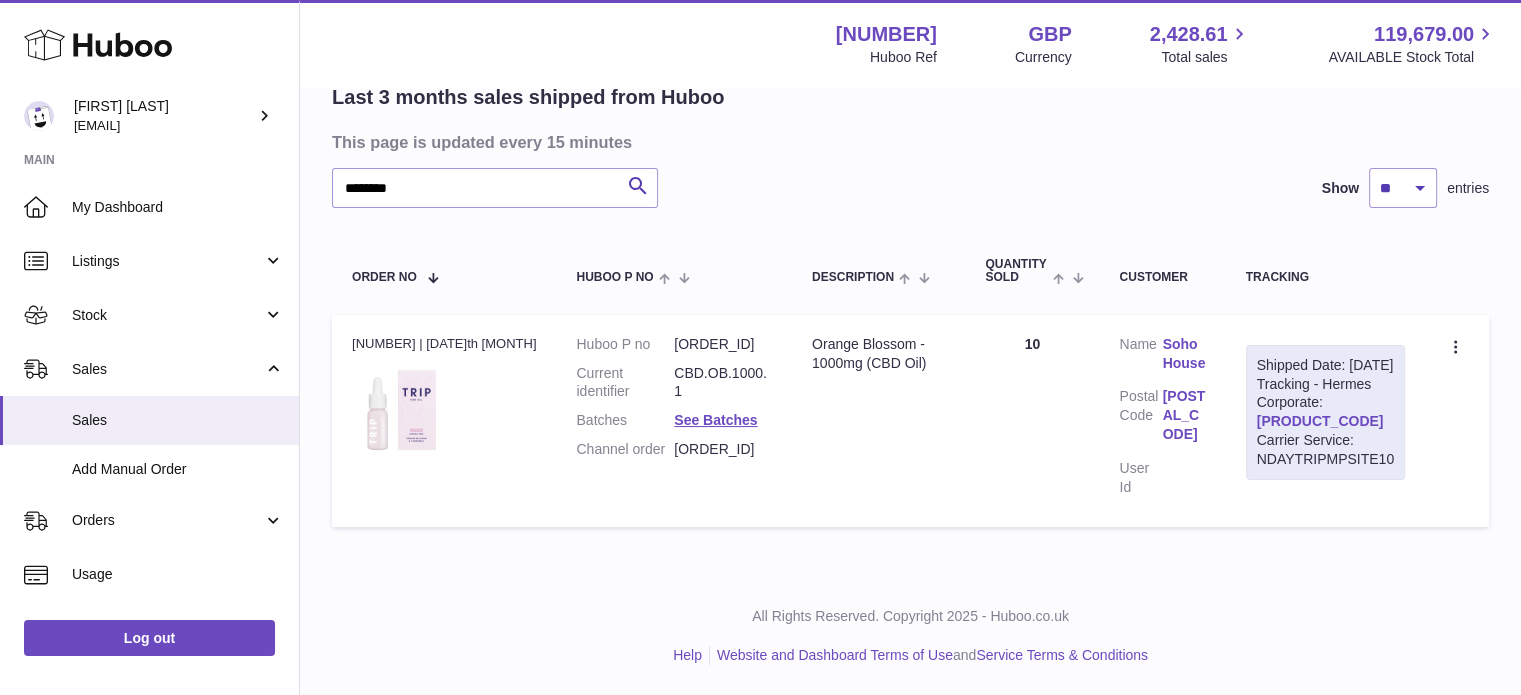 click on "[PRODUCT_CODE]" at bounding box center [1320, 421] 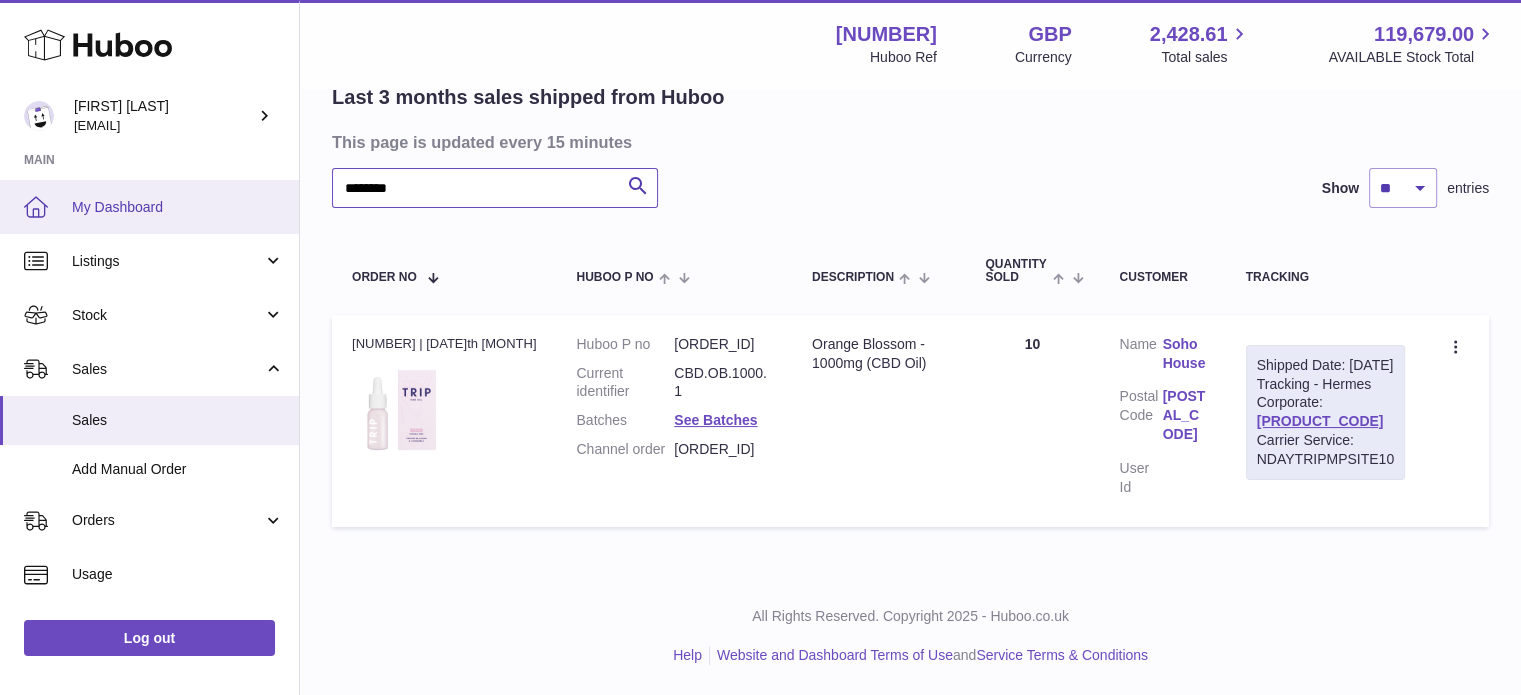 drag, startPoint x: 419, startPoint y: 187, endPoint x: 212, endPoint y: 192, distance: 207.06038 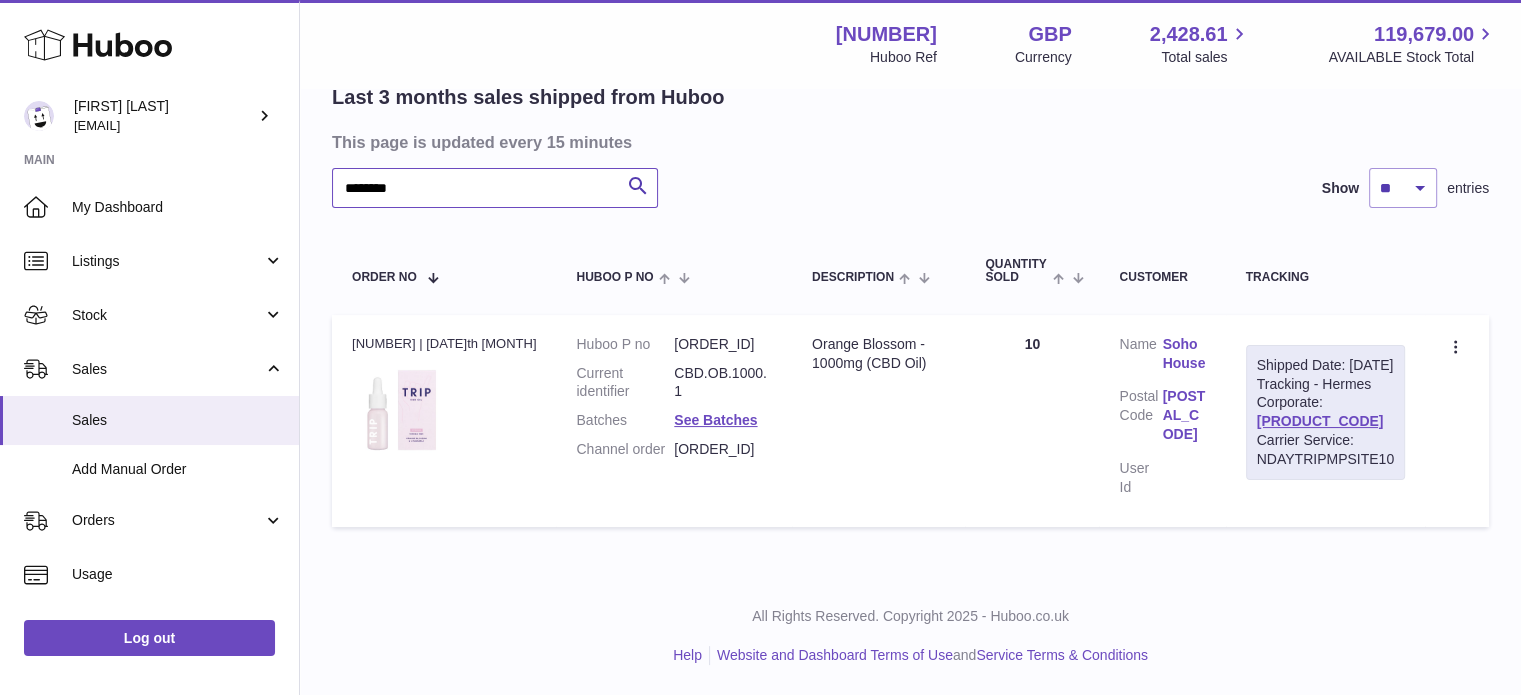 paste 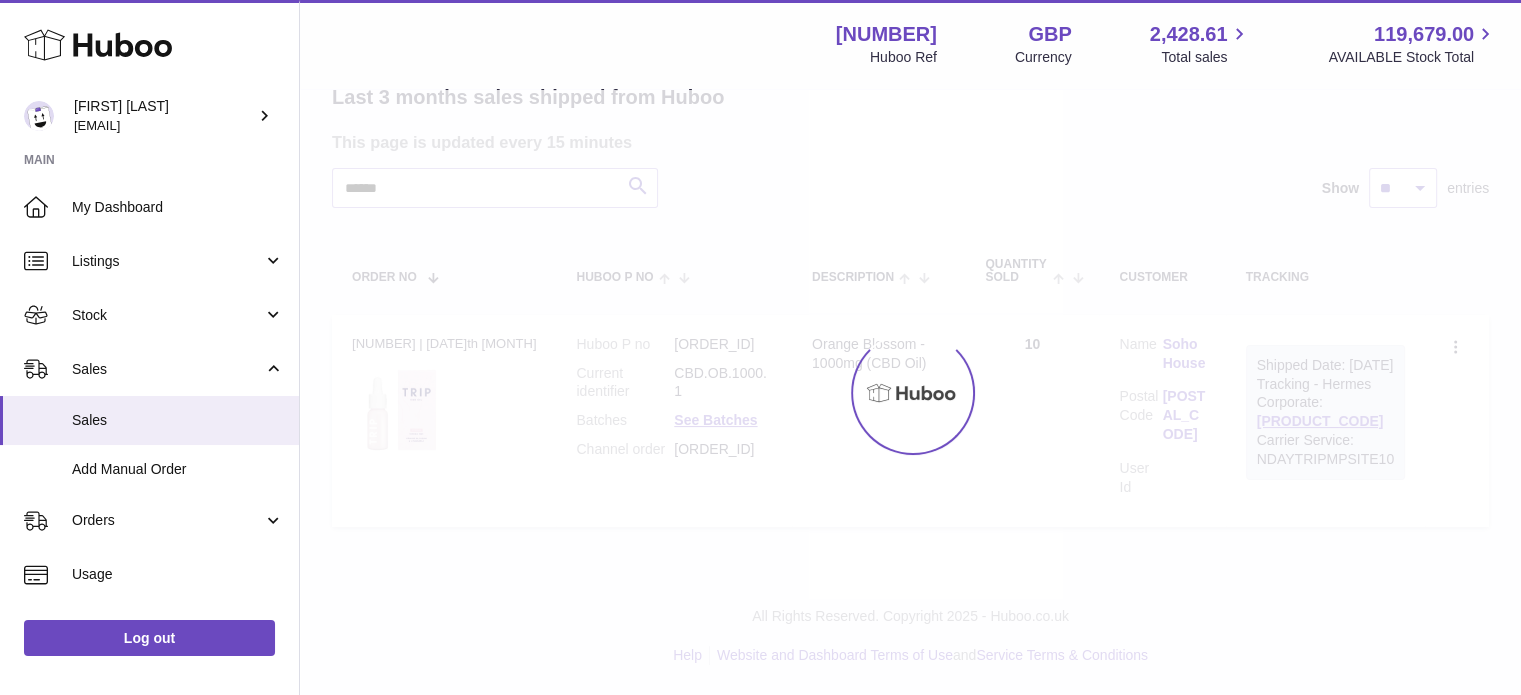 click at bounding box center [910, 392] 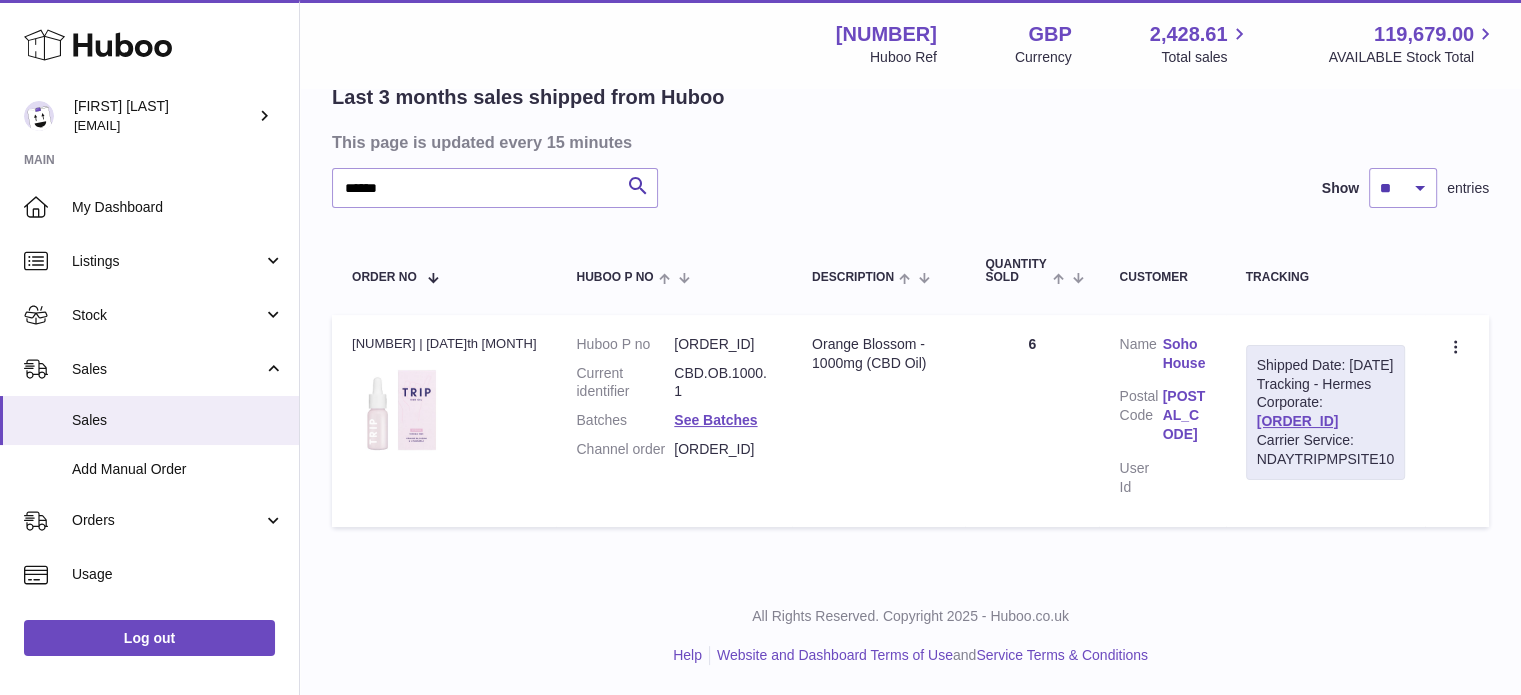 click on "Carrier Service: NDAYTRIPMPSITE10" at bounding box center (1325, 450) 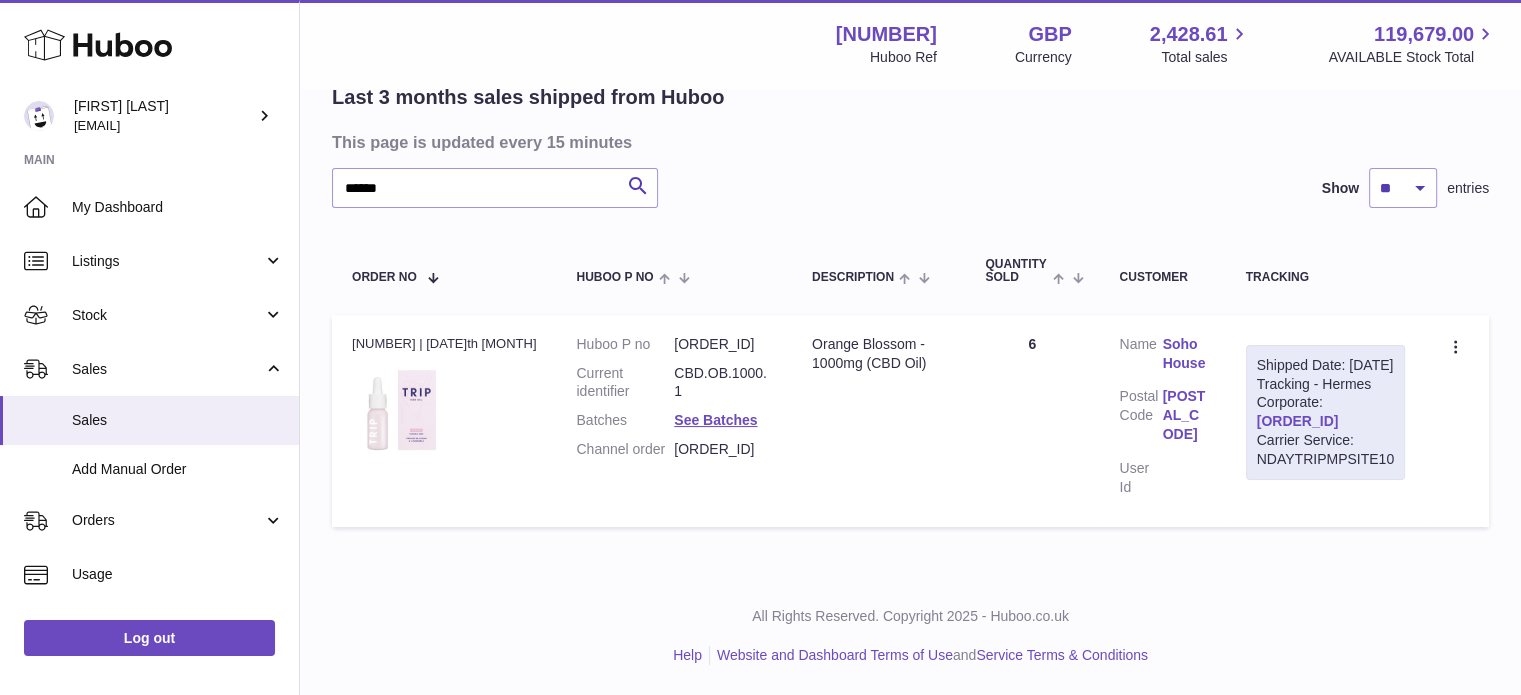 click on "[ORDER_ID]" at bounding box center [1298, 421] 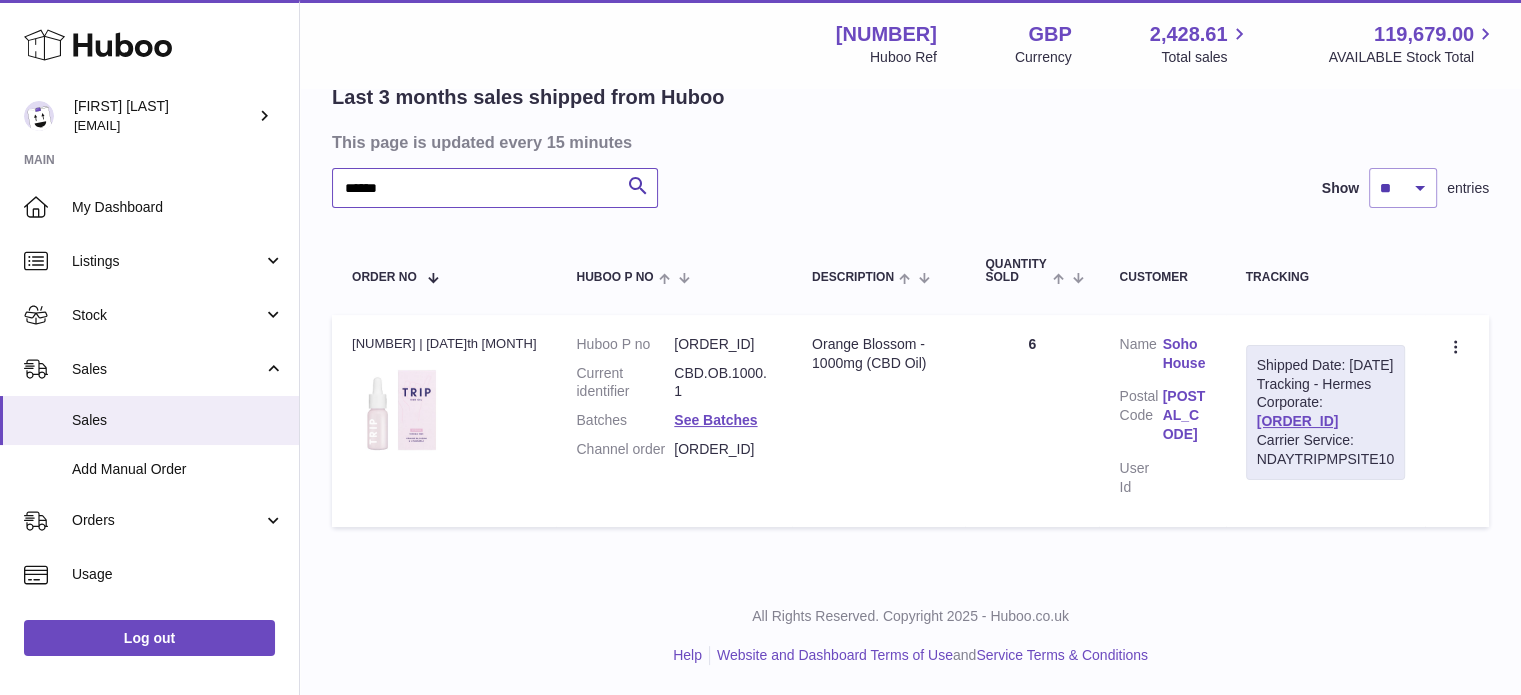 drag, startPoint x: 434, startPoint y: 206, endPoint x: 318, endPoint y: 201, distance: 116.10771 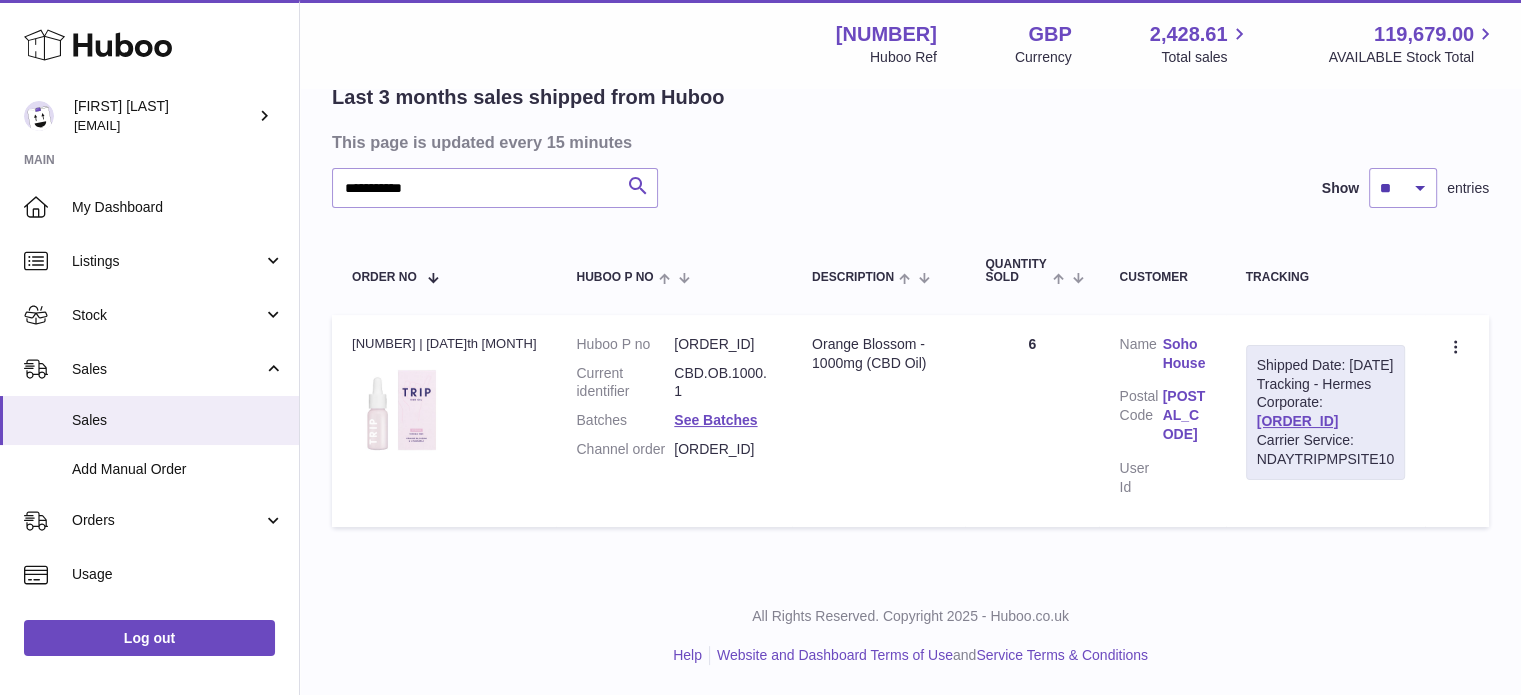 click at bounding box center [0, 347] 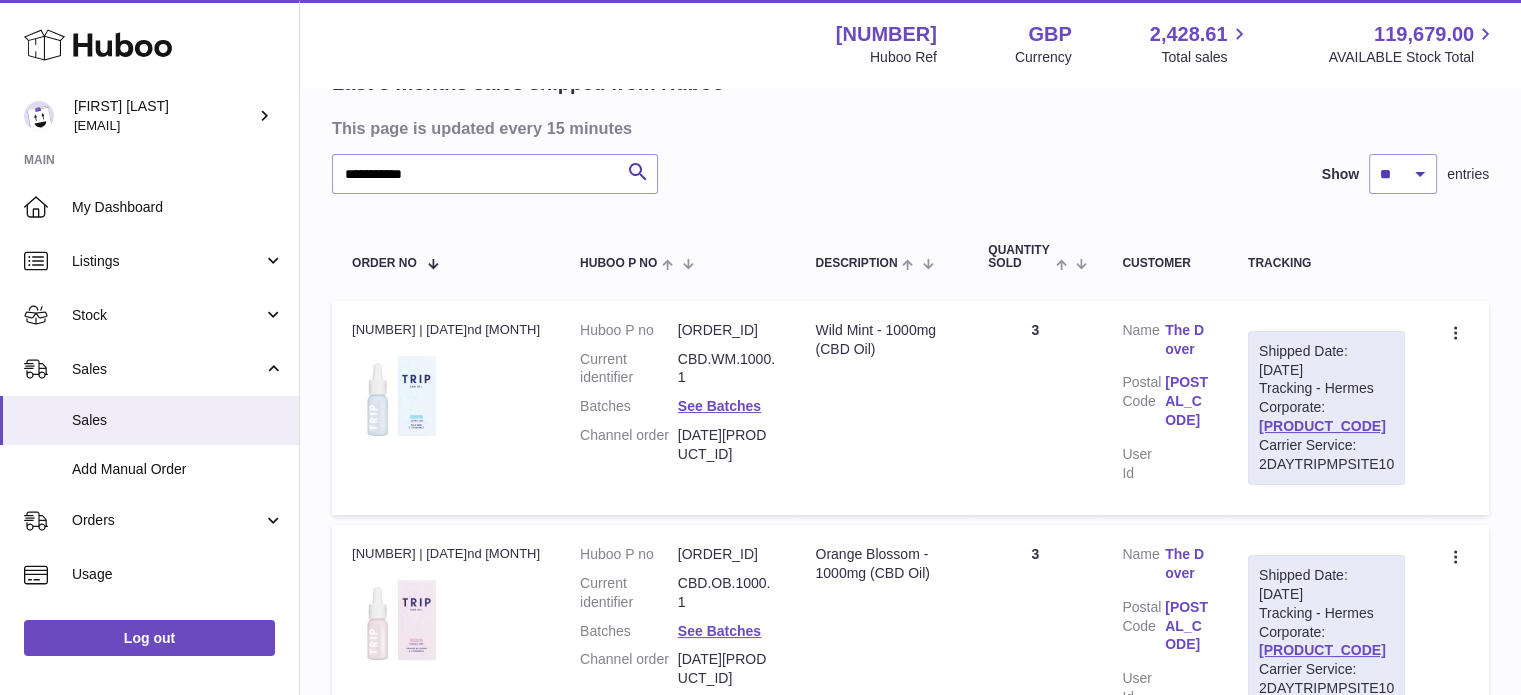 scroll, scrollTop: 359, scrollLeft: 0, axis: vertical 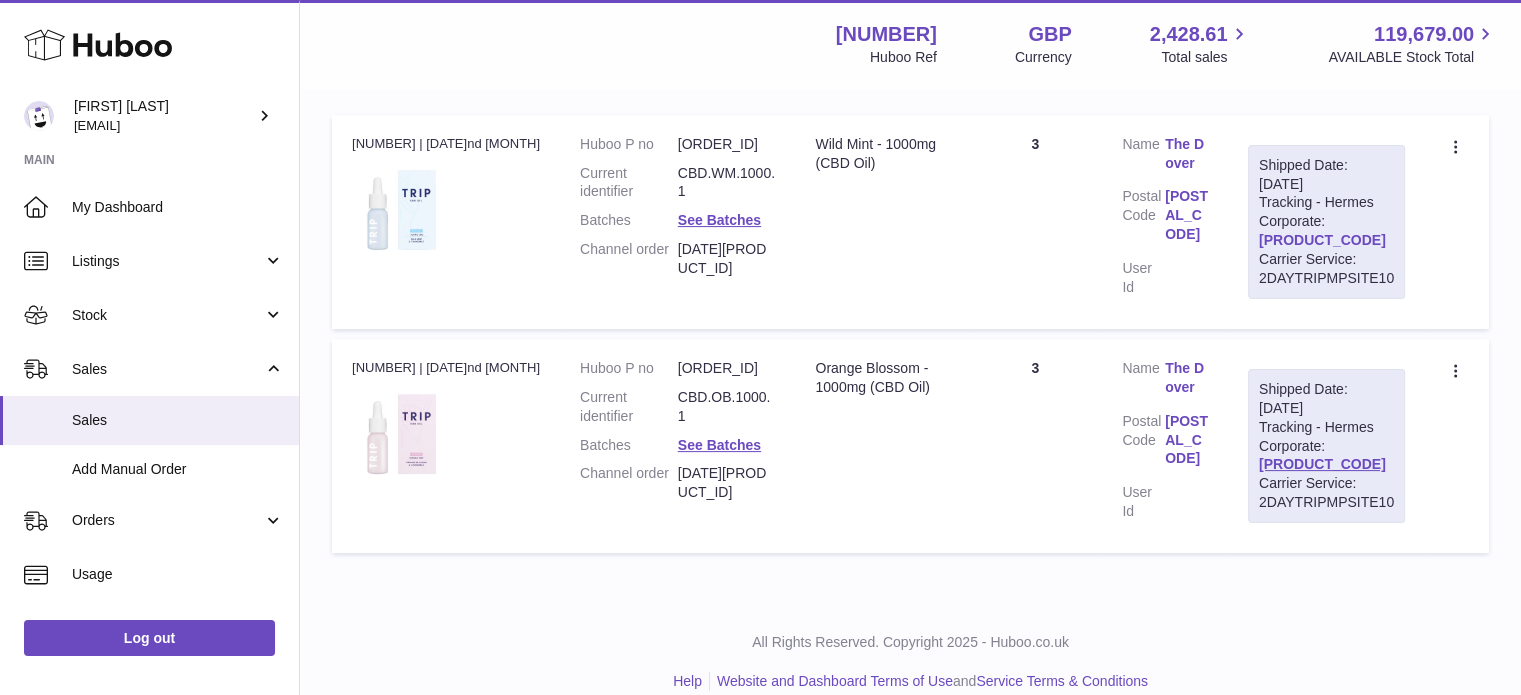 click on "[PRODUCT_CODE]" at bounding box center (1322, 240) 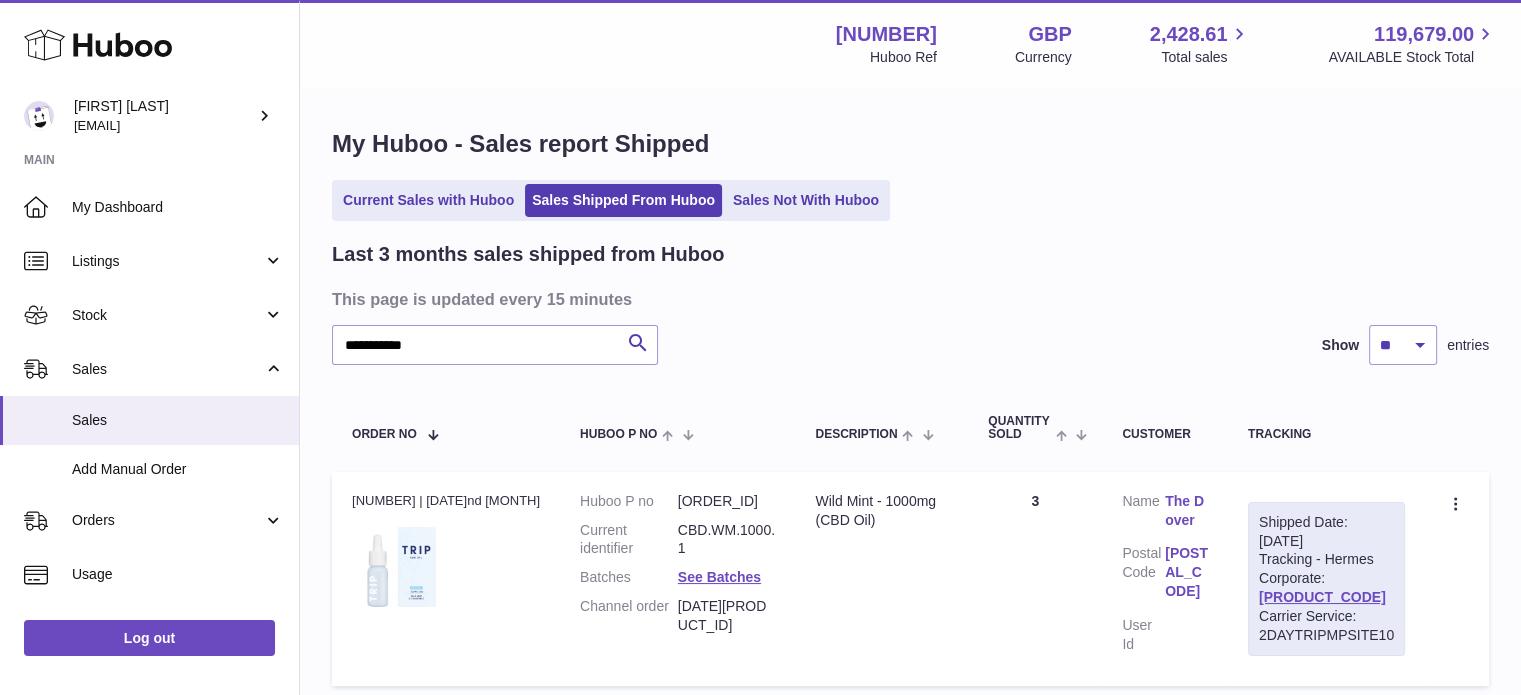 scroll, scrollTop: 0, scrollLeft: 0, axis: both 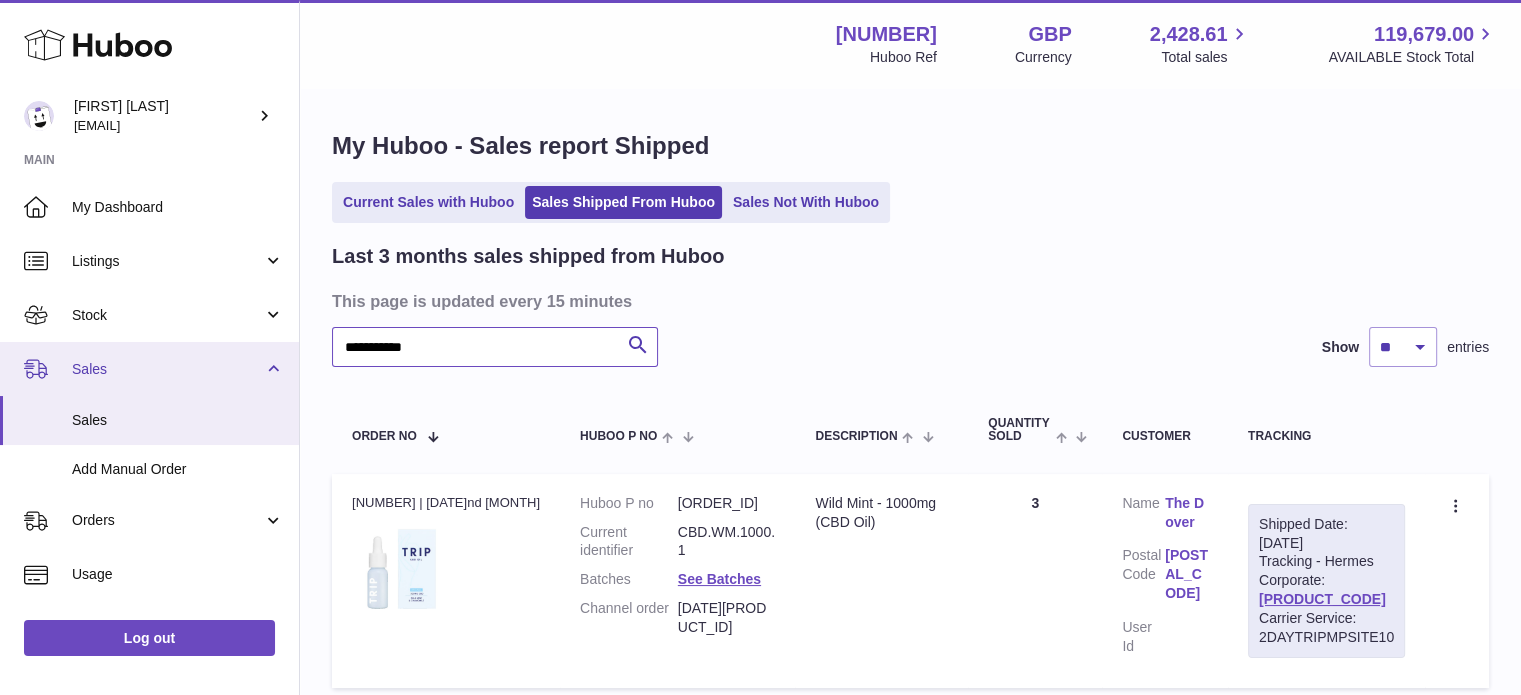 drag, startPoint x: 462, startPoint y: 351, endPoint x: 289, endPoint y: 363, distance: 173.41568 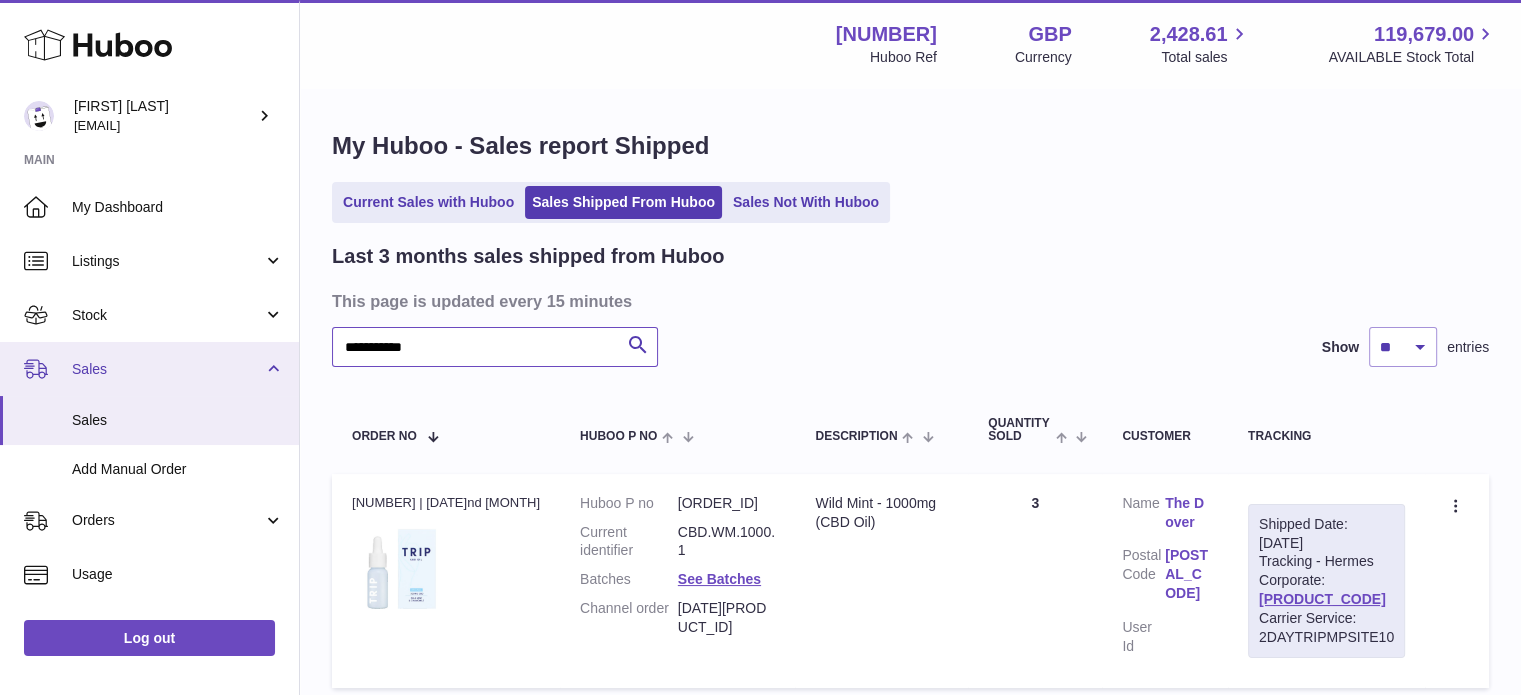 drag, startPoint x: 448, startPoint y: 347, endPoint x: 137, endPoint y: 349, distance: 311.00644 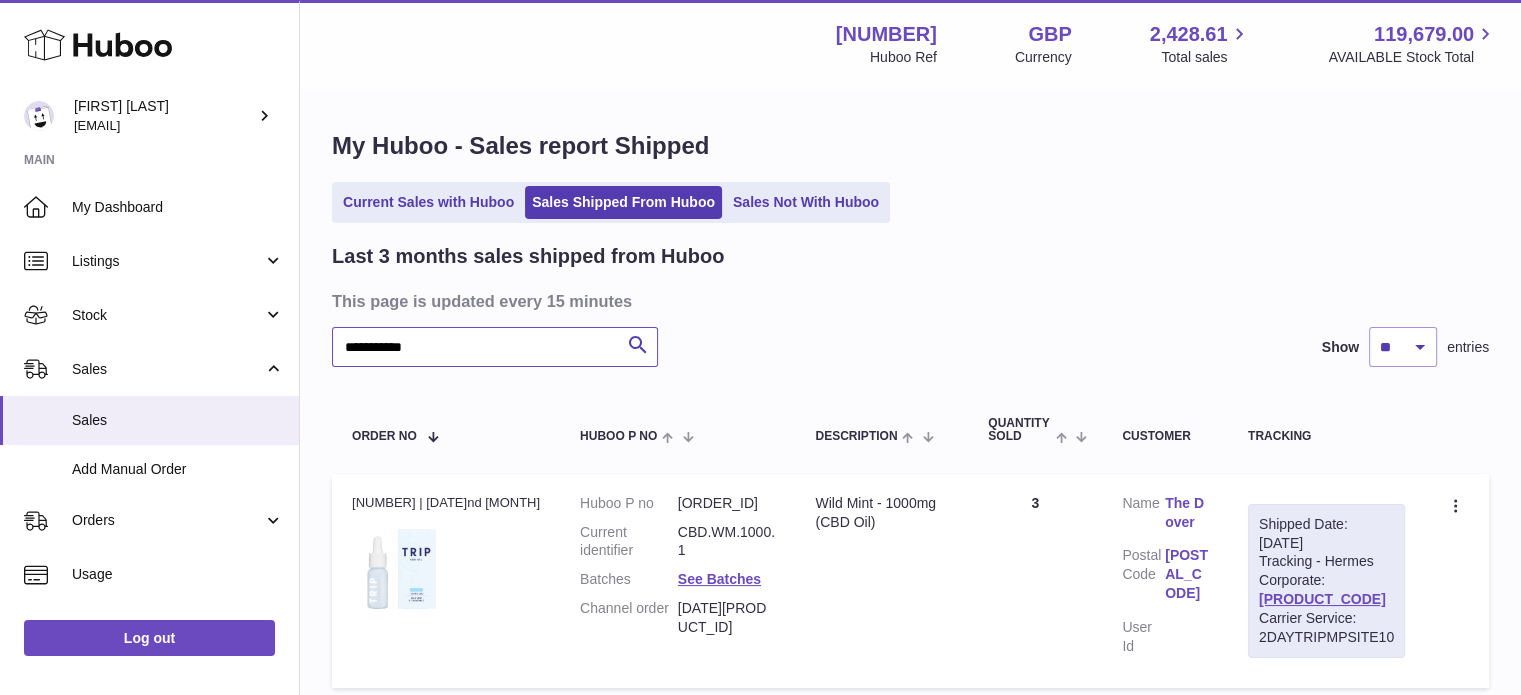 click on "**********" at bounding box center [495, 347] 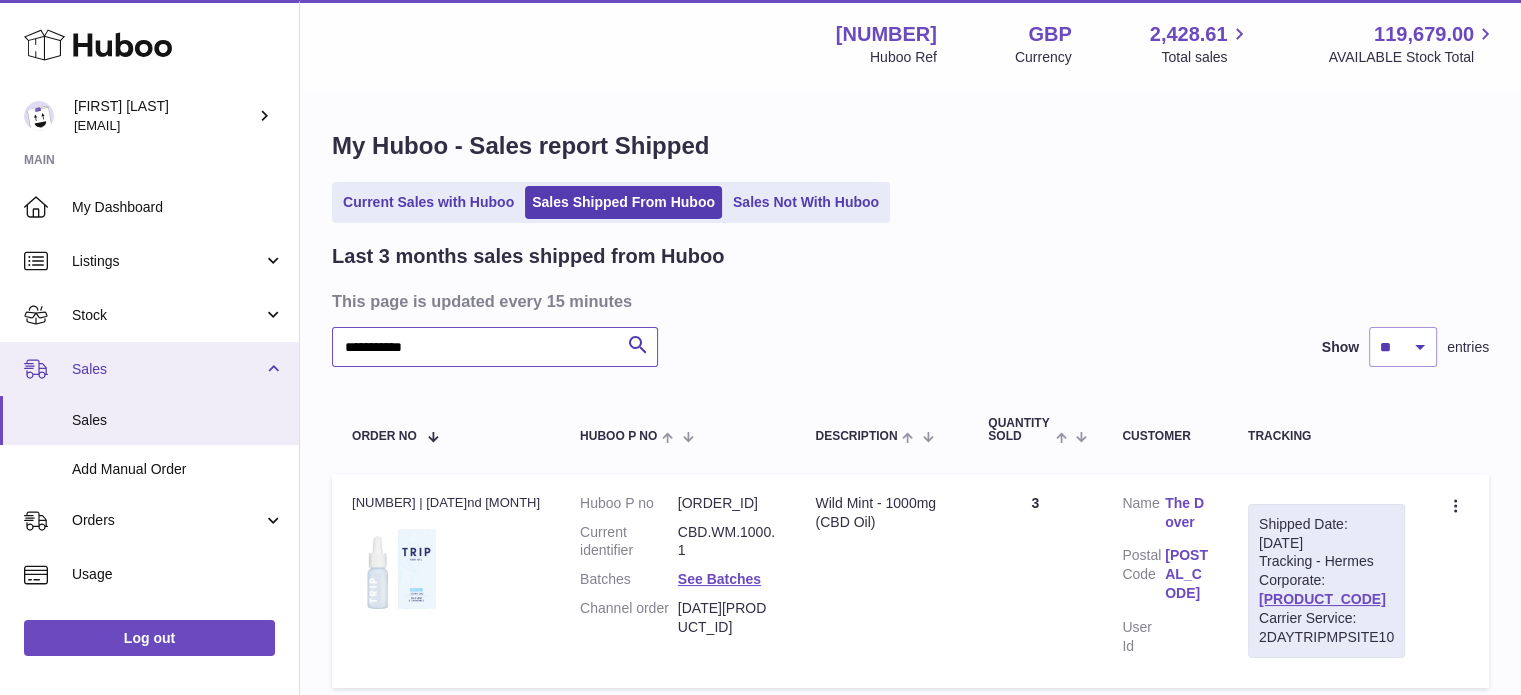 drag, startPoint x: 444, startPoint y: 340, endPoint x: 200, endPoint y: 358, distance: 244.66304 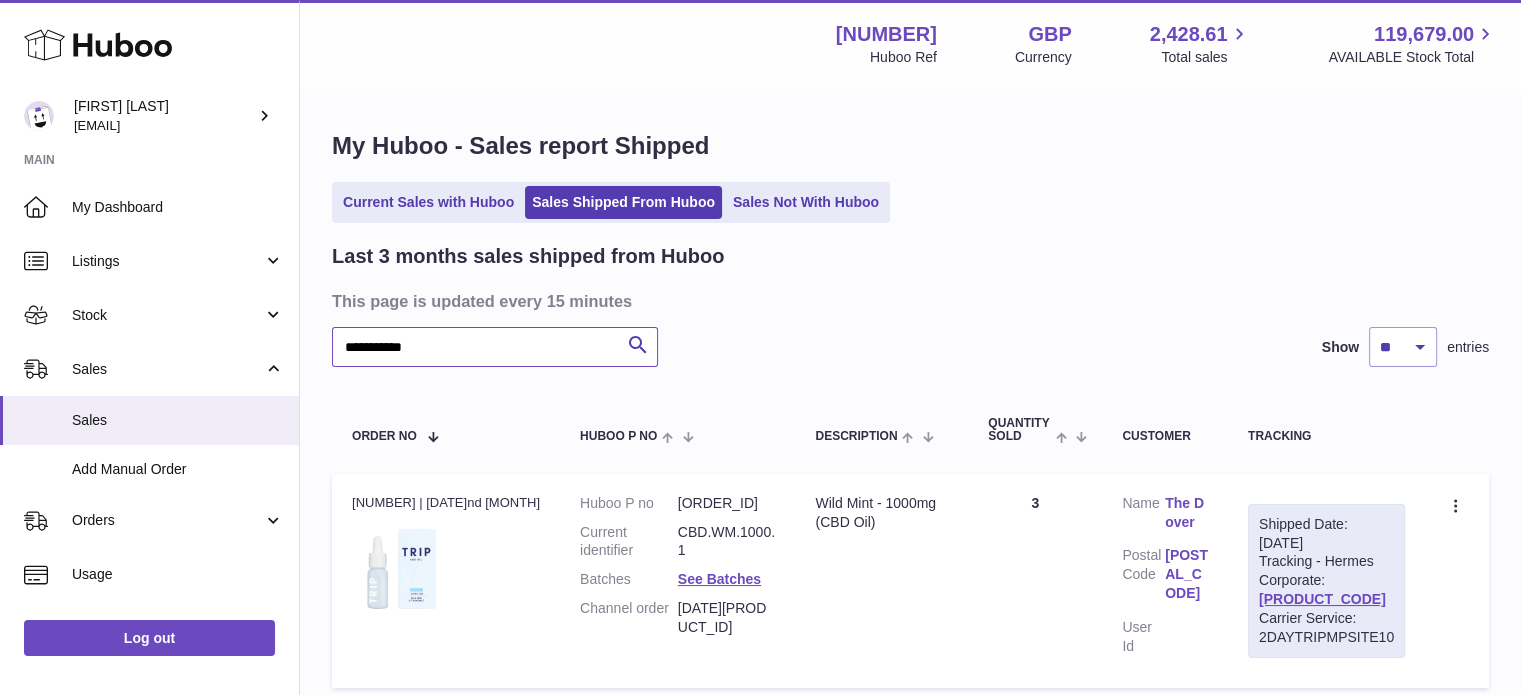 paste on "****" 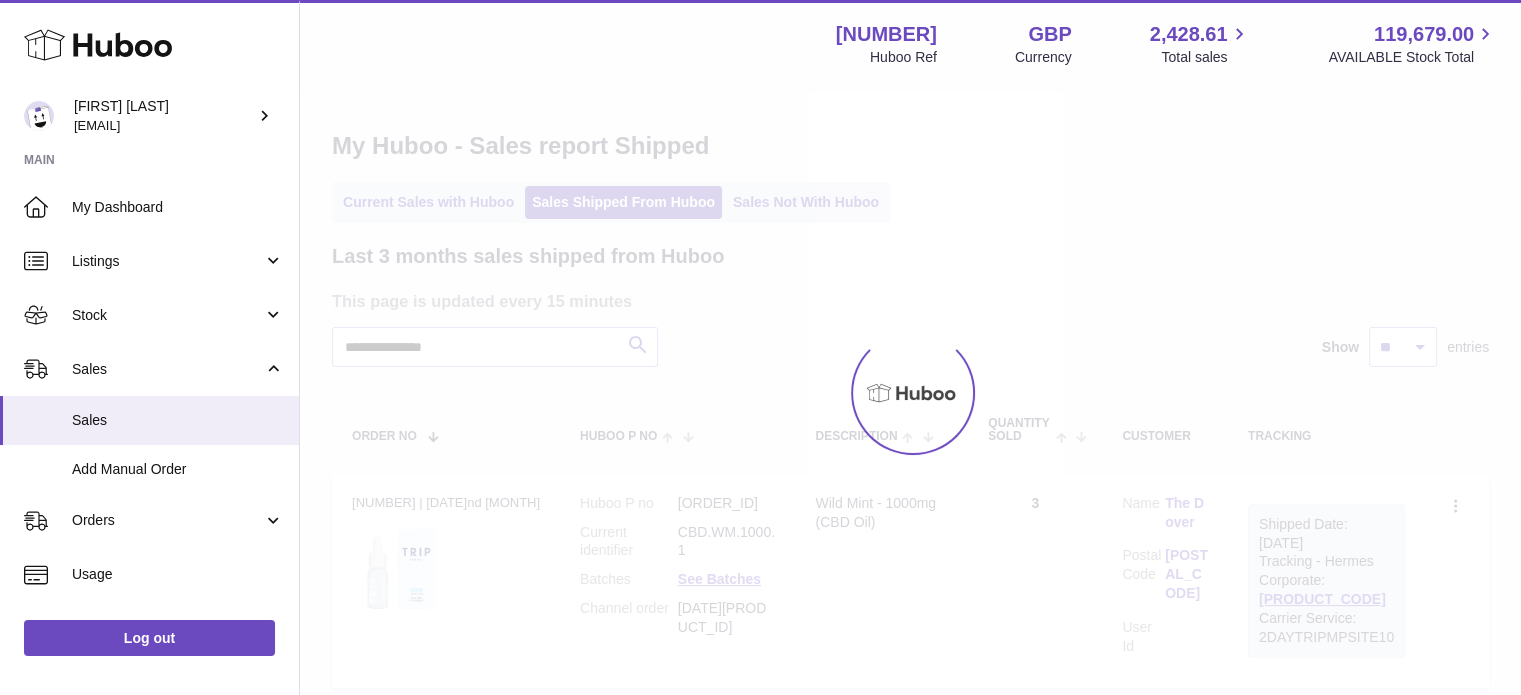 click at bounding box center (910, 392) 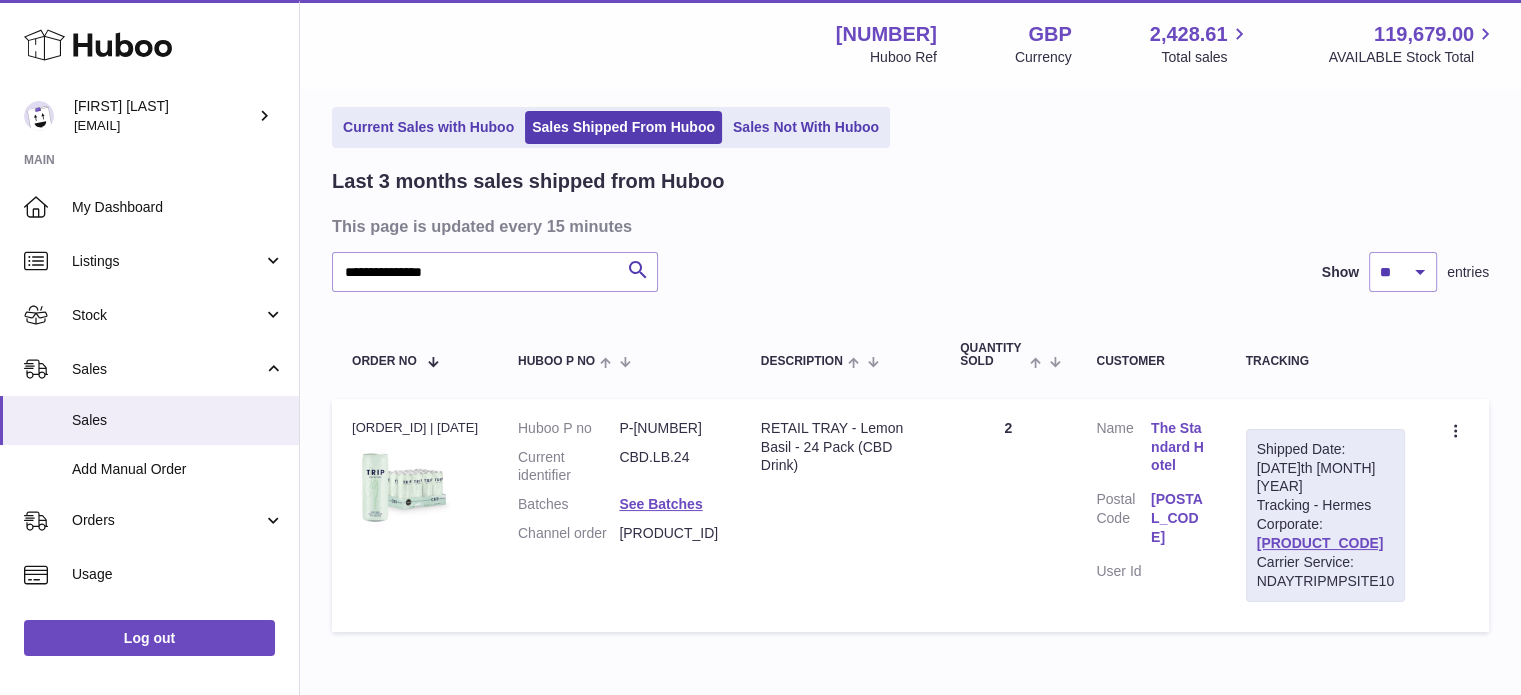 scroll, scrollTop: 159, scrollLeft: 0, axis: vertical 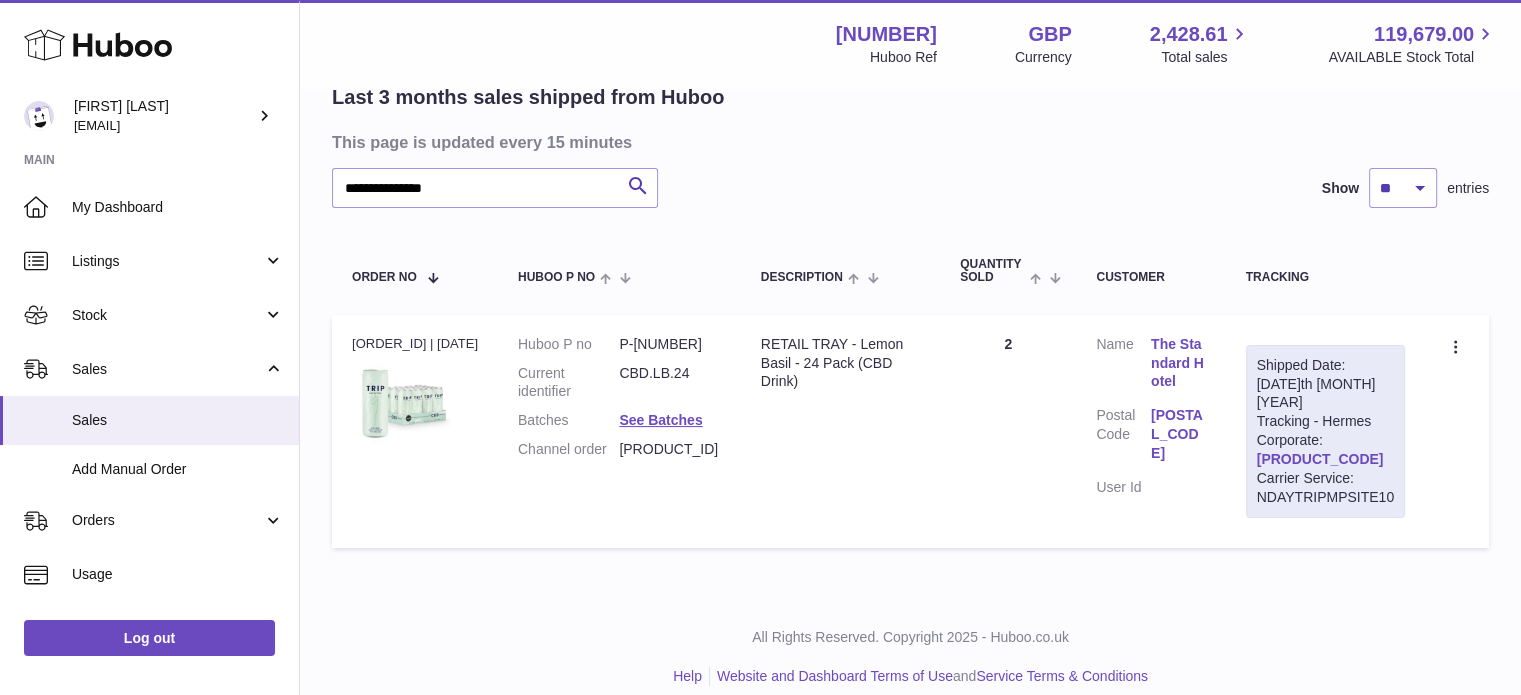 click on "[PRODUCT_CODE]" at bounding box center (1320, 459) 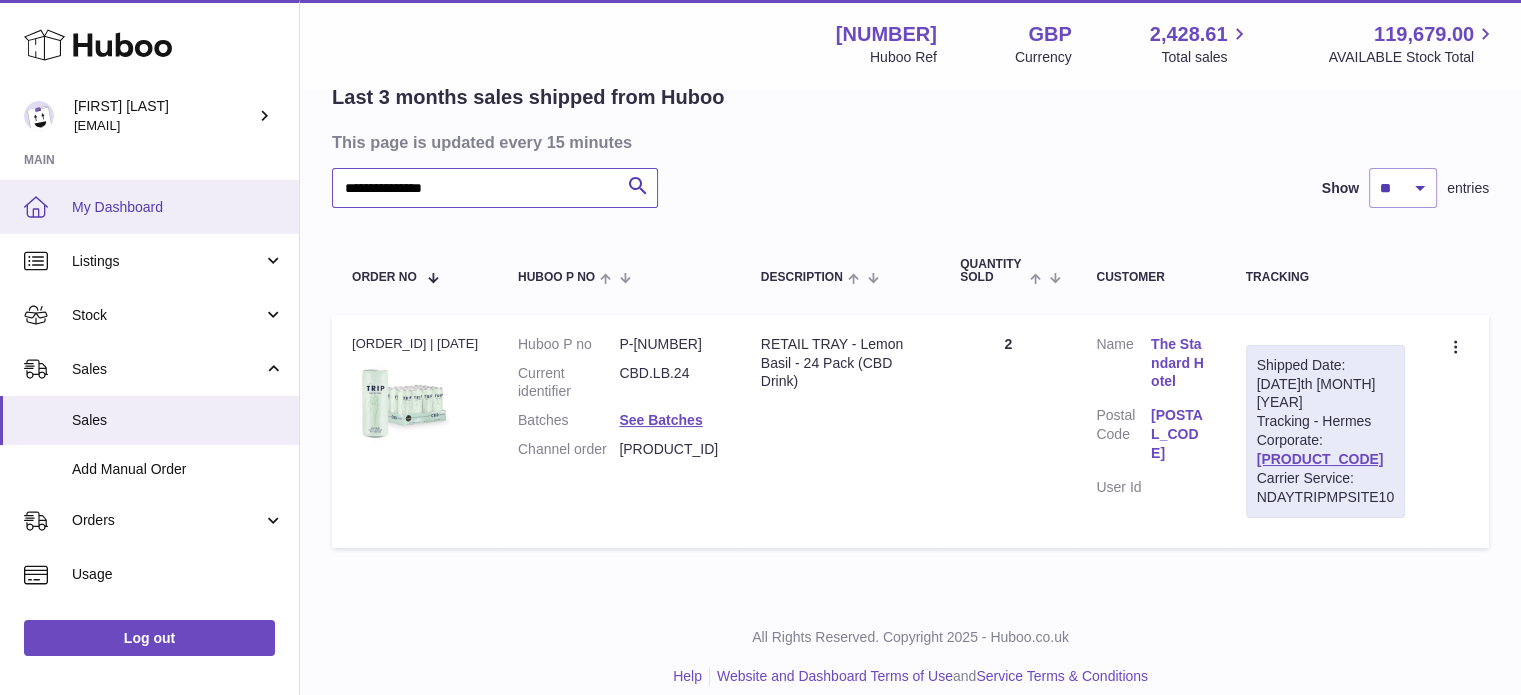drag, startPoint x: 497, startPoint y: 189, endPoint x: 266, endPoint y: 190, distance: 231.00217 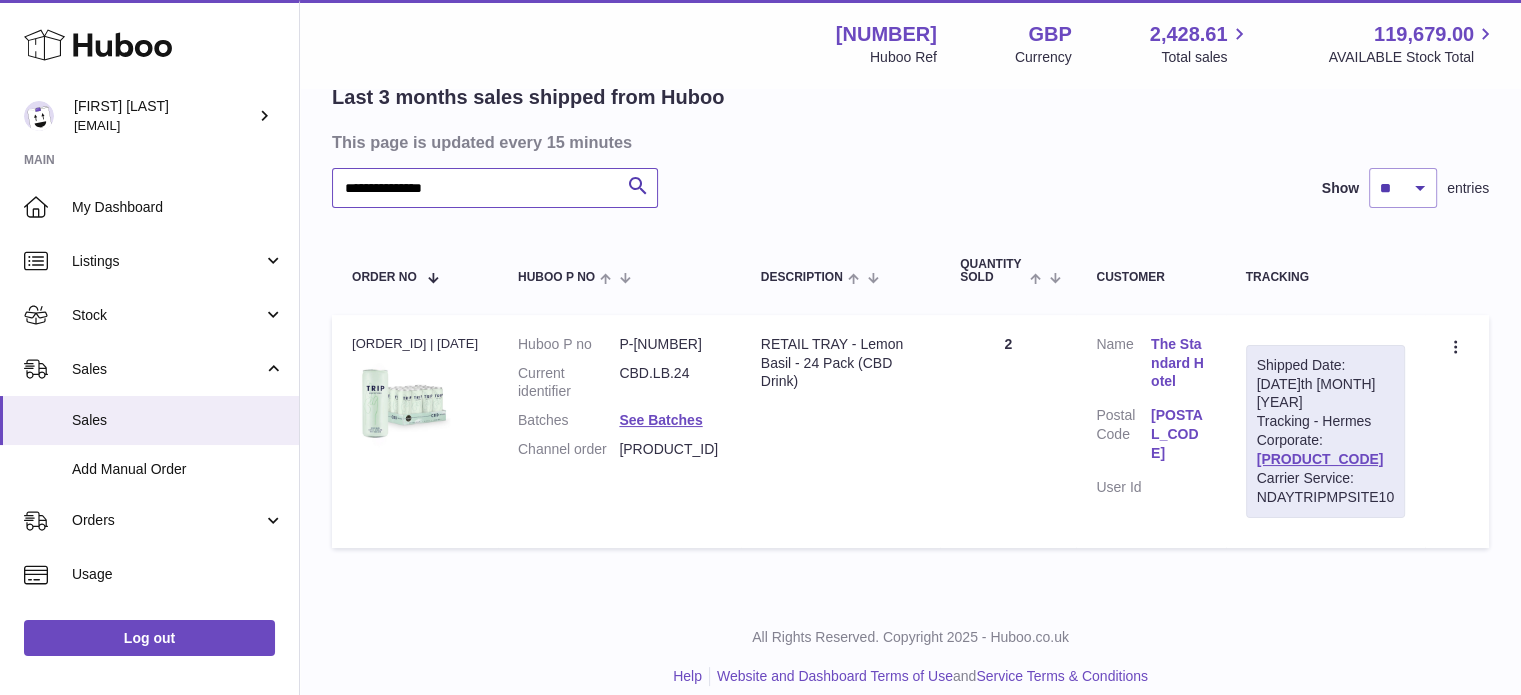 paste 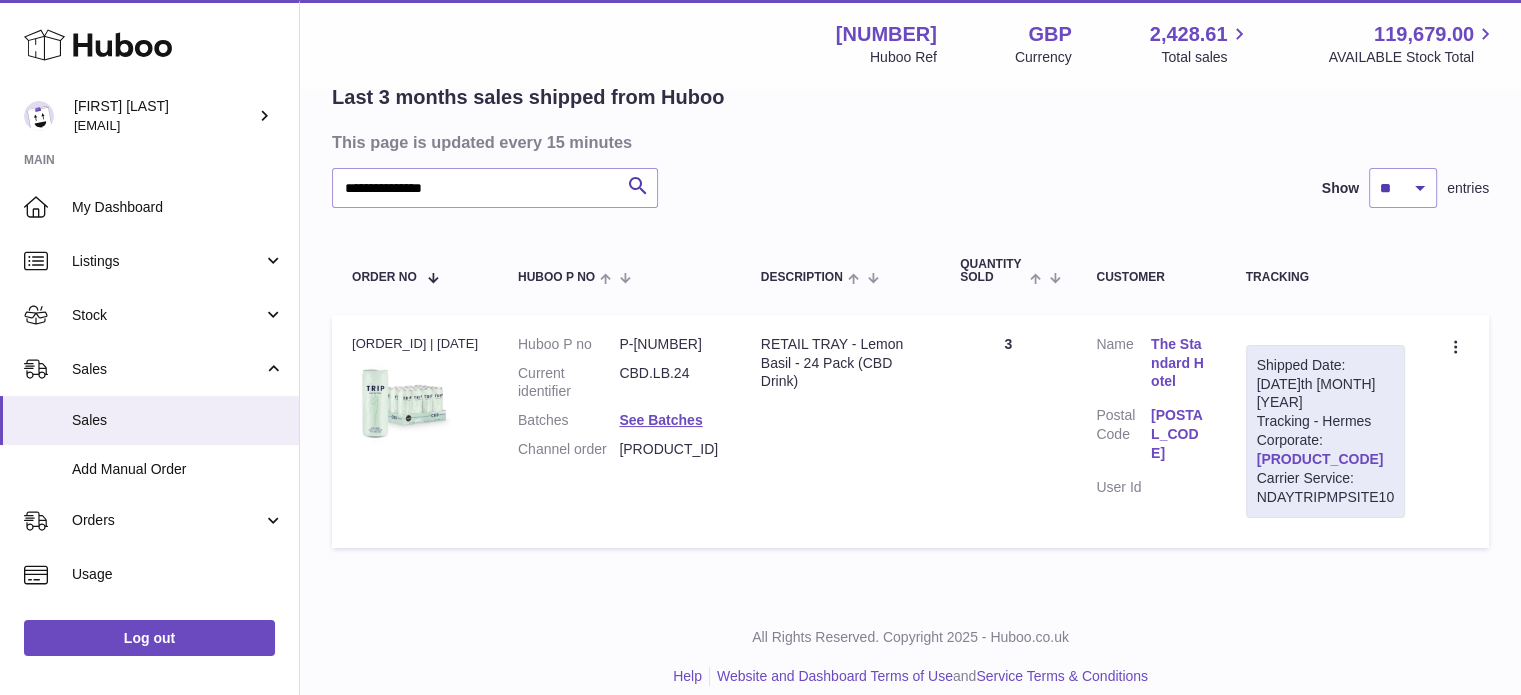 click on "[PRODUCT_CODE]" at bounding box center (1320, 459) 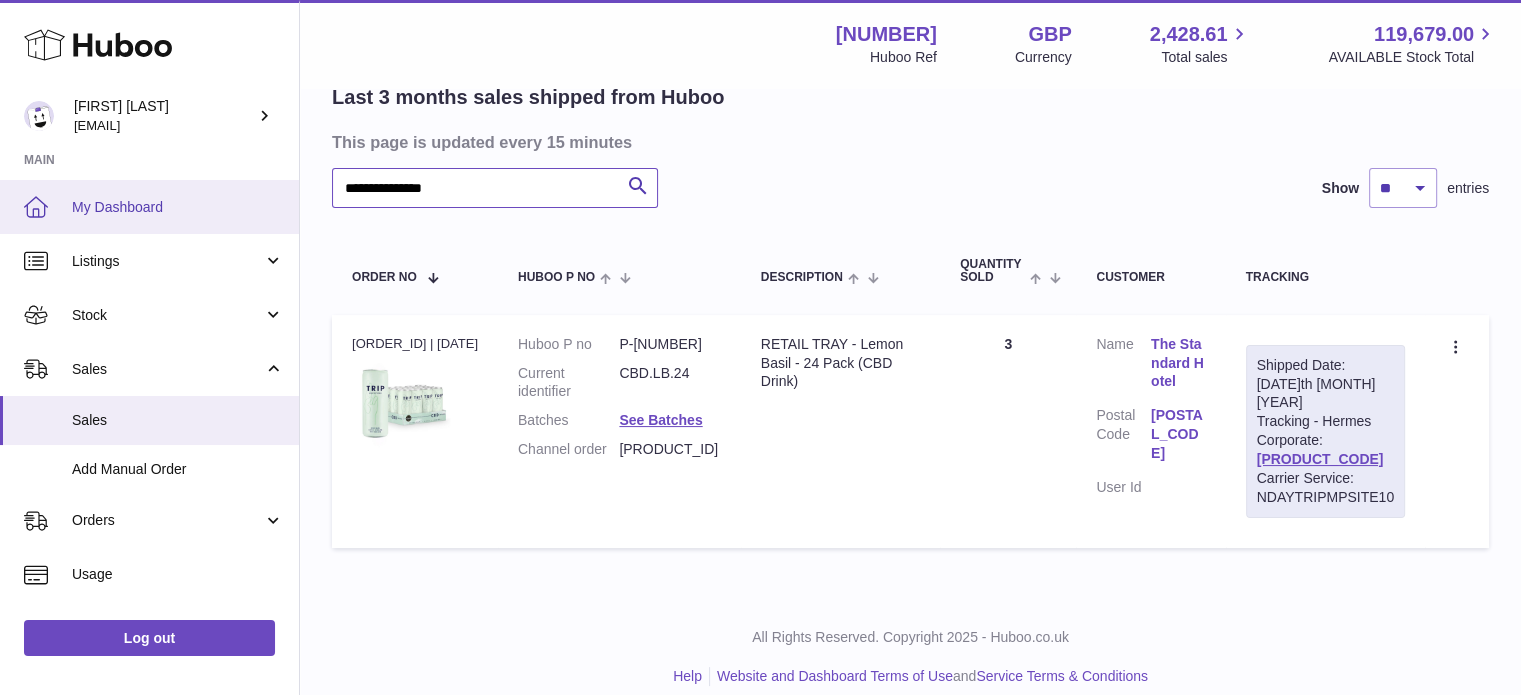 drag, startPoint x: 507, startPoint y: 190, endPoint x: 165, endPoint y: 199, distance: 342.1184 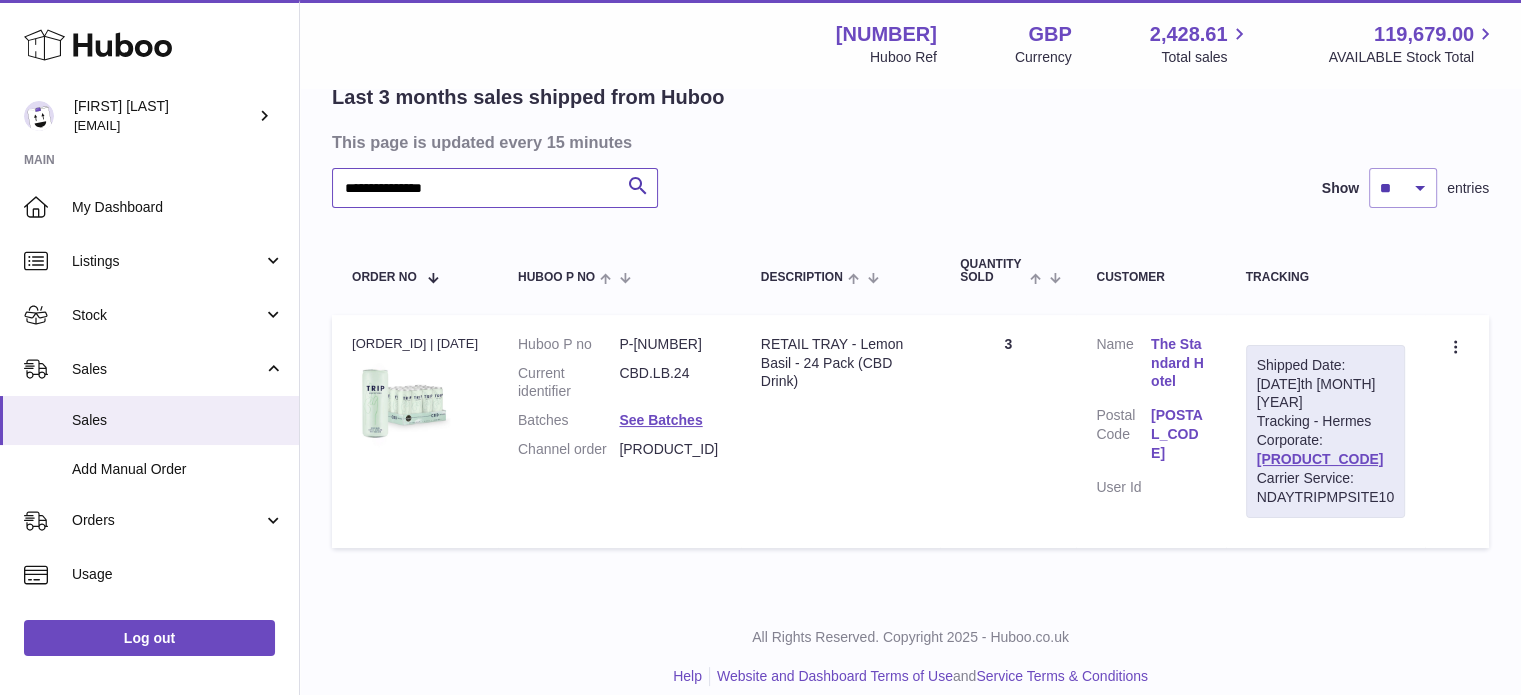 paste 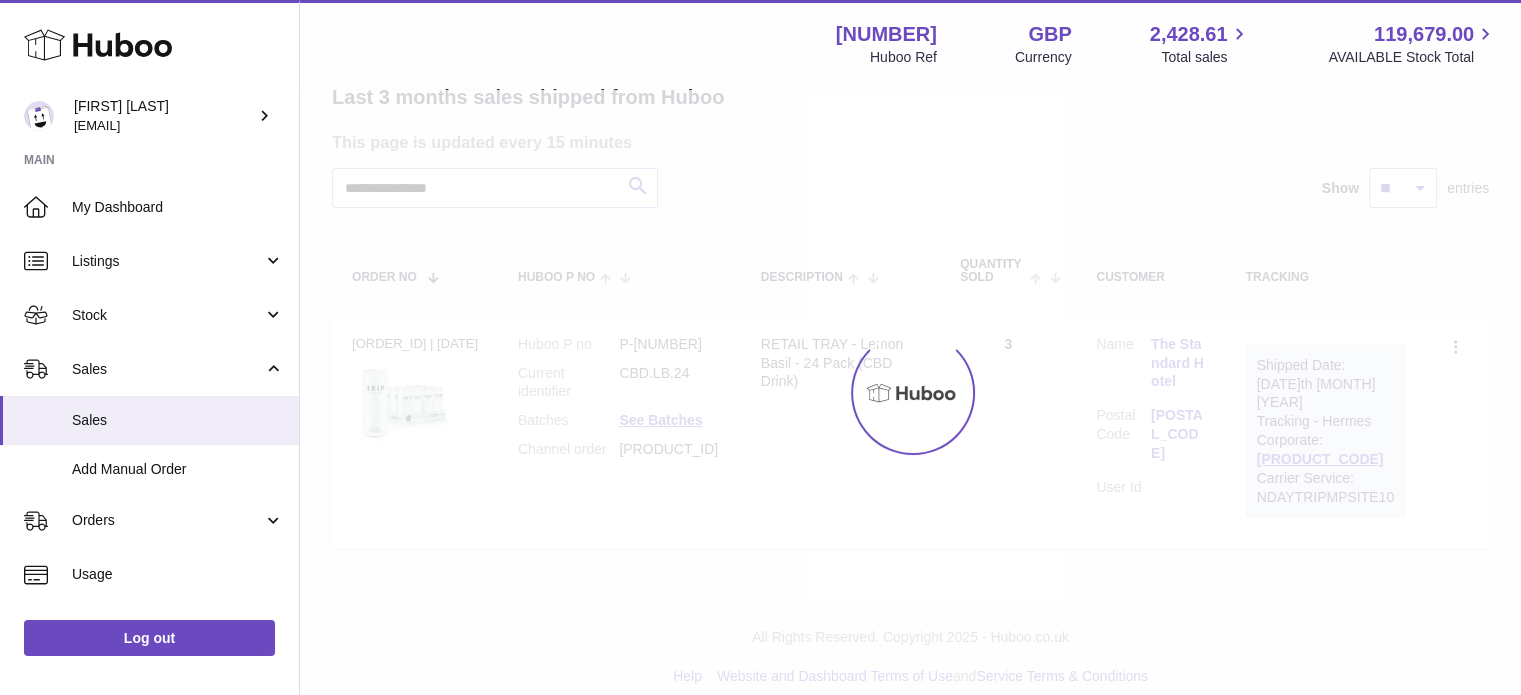 click at bounding box center [910, 392] 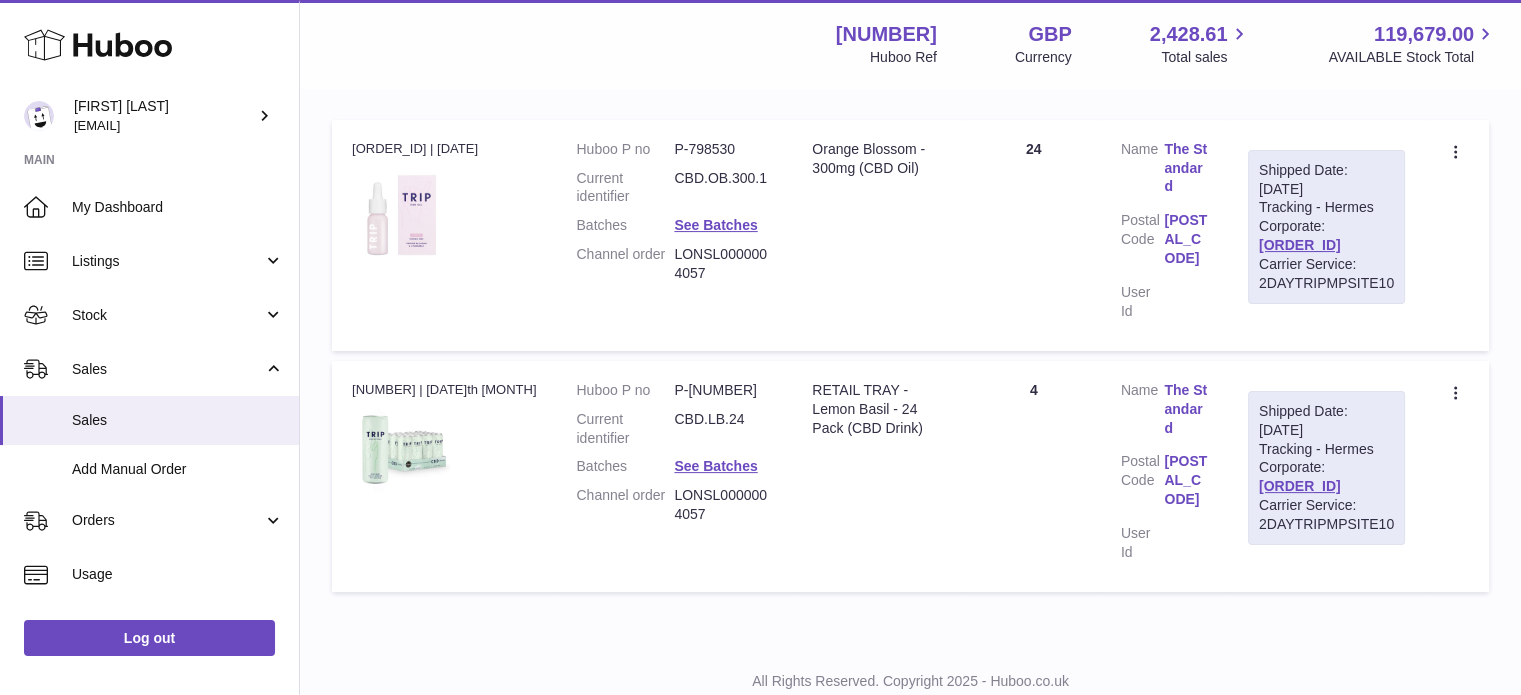 scroll, scrollTop: 359, scrollLeft: 0, axis: vertical 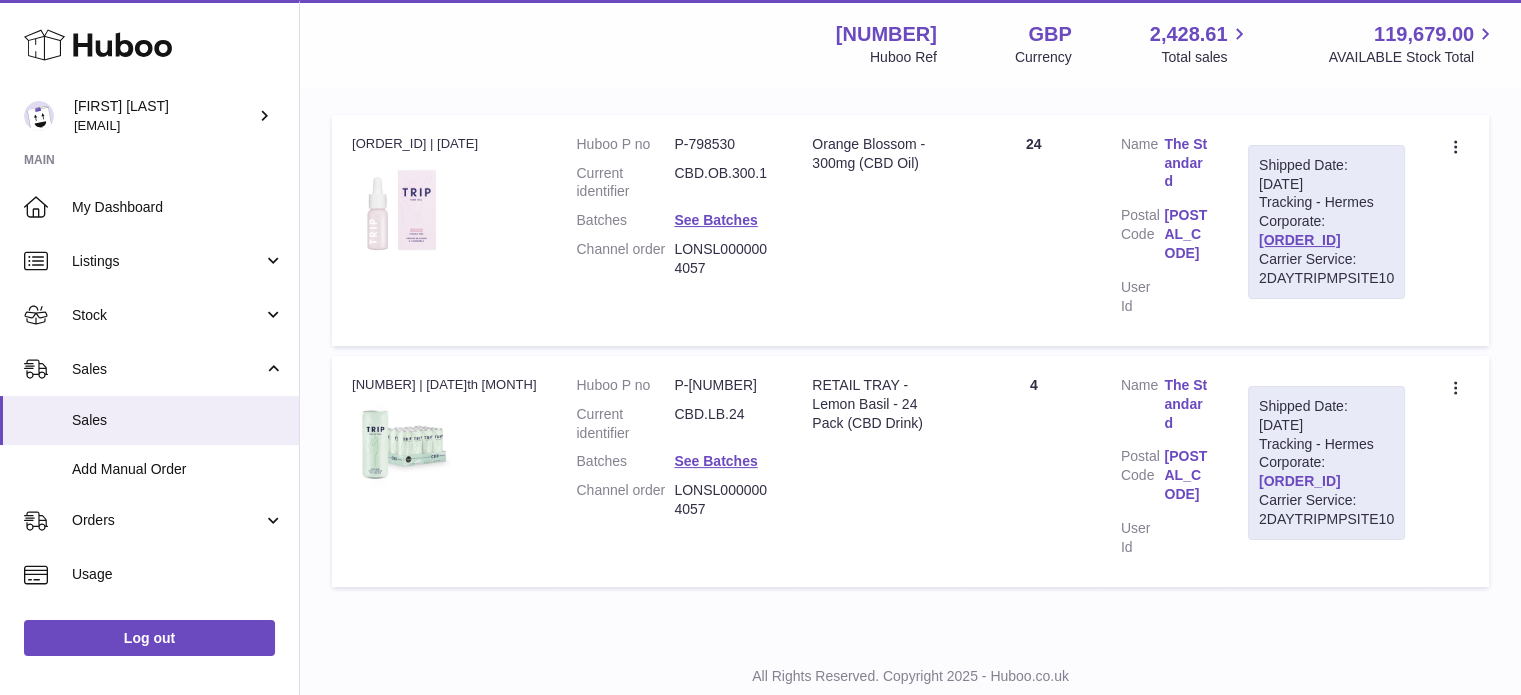 click on "[ORDER_ID]" at bounding box center (1300, 481) 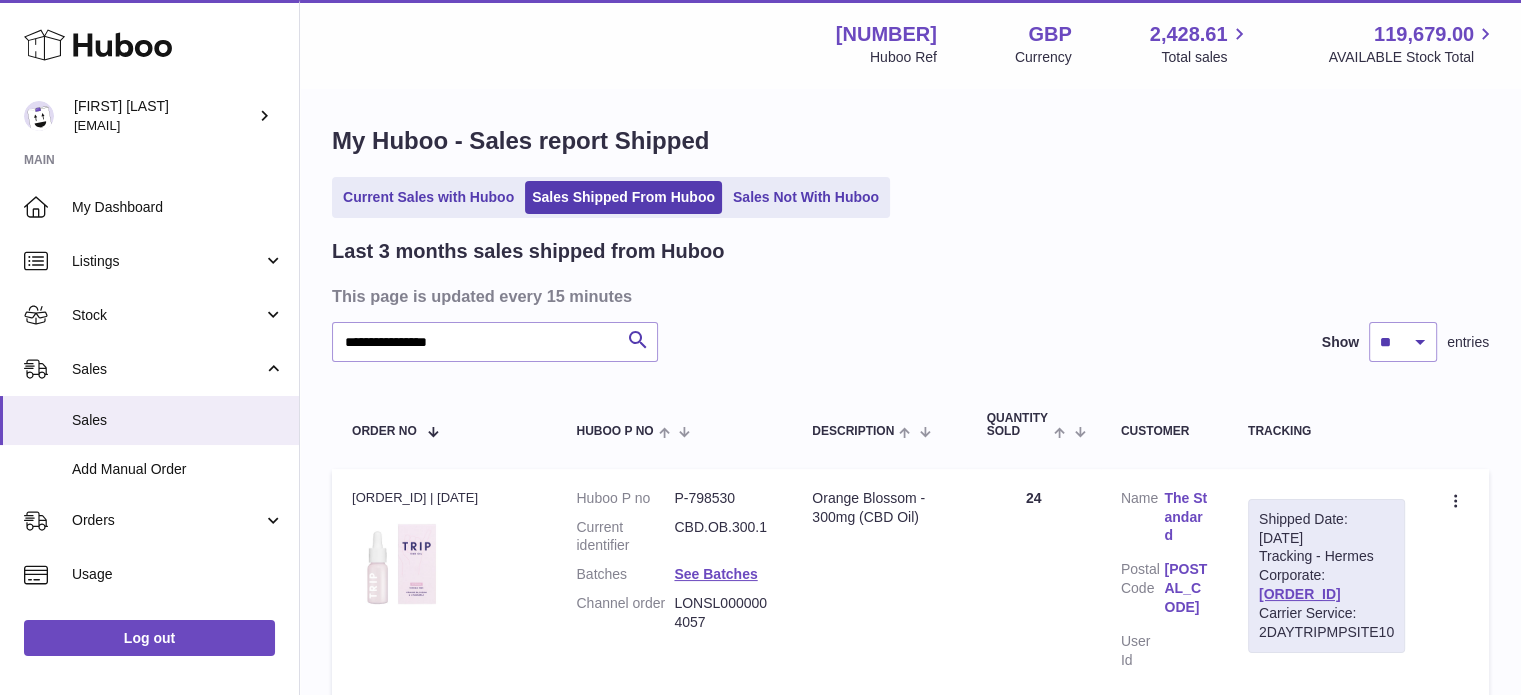 scroll, scrollTop: 0, scrollLeft: 0, axis: both 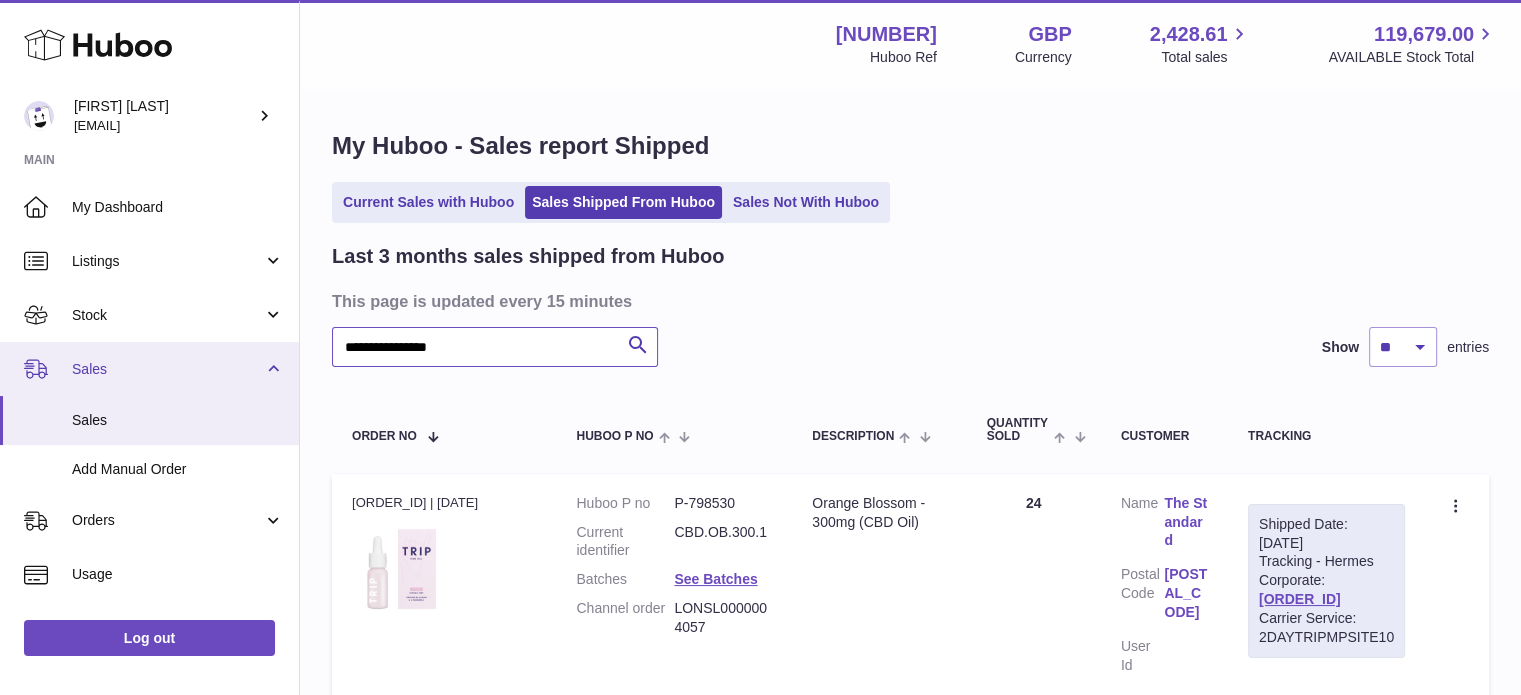 drag, startPoint x: 488, startPoint y: 351, endPoint x: 292, endPoint y: 350, distance: 196.00255 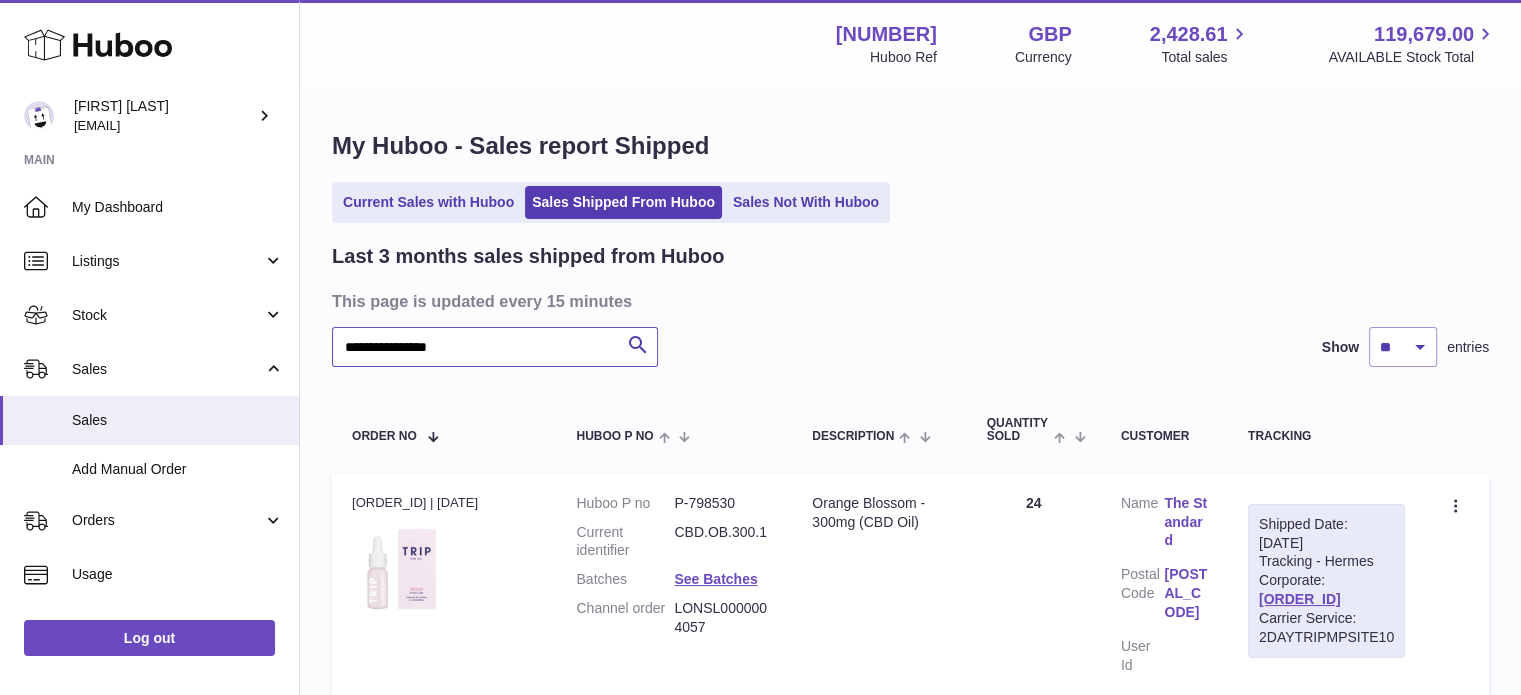 paste 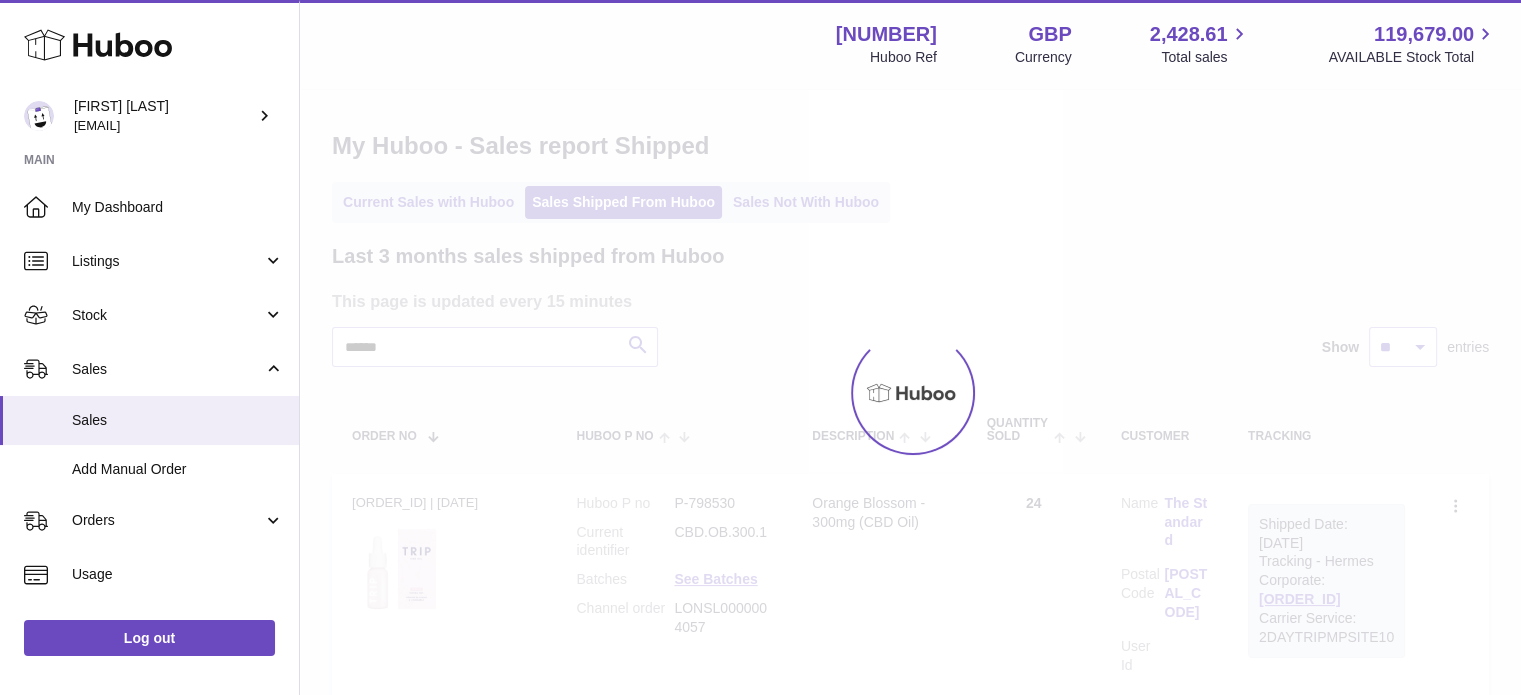 click at bounding box center (910, 392) 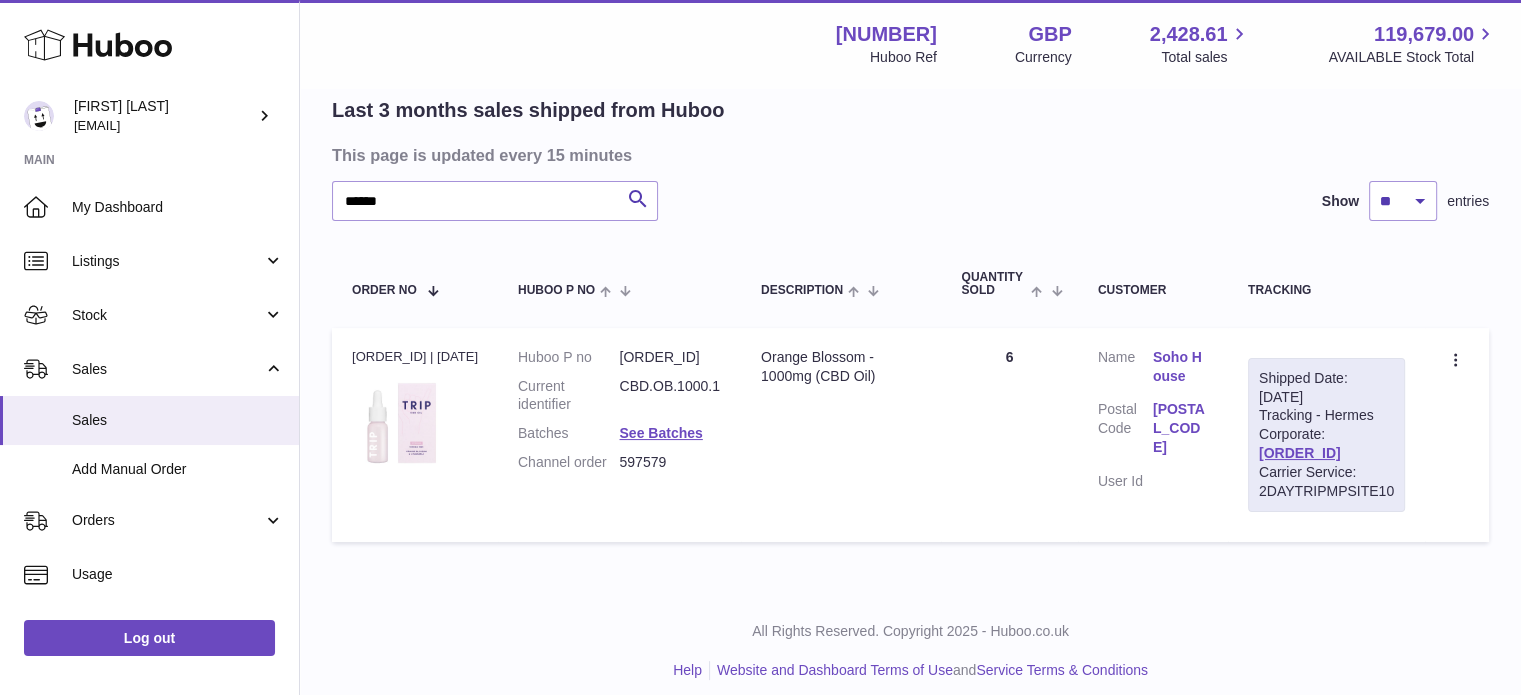scroll, scrollTop: 159, scrollLeft: 0, axis: vertical 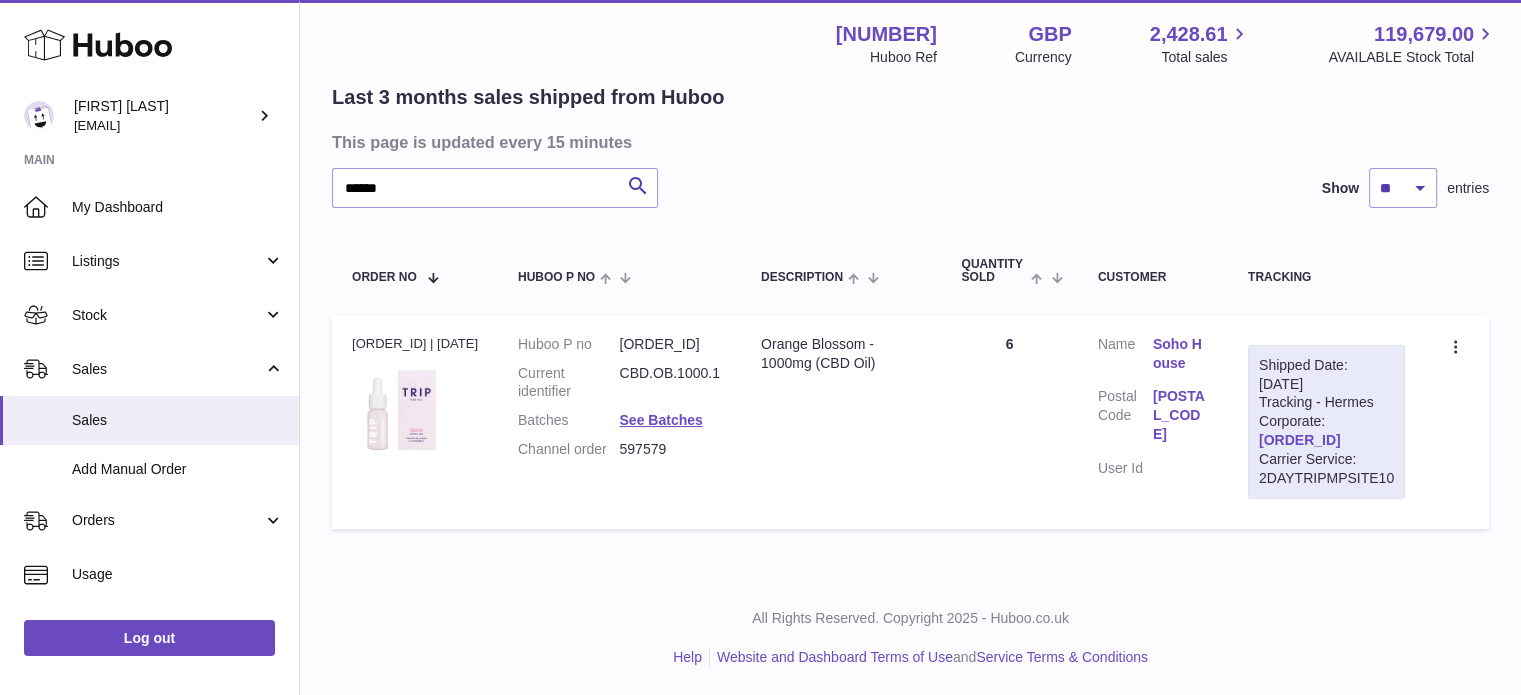 click on "[ORDER_ID]" at bounding box center (1300, 440) 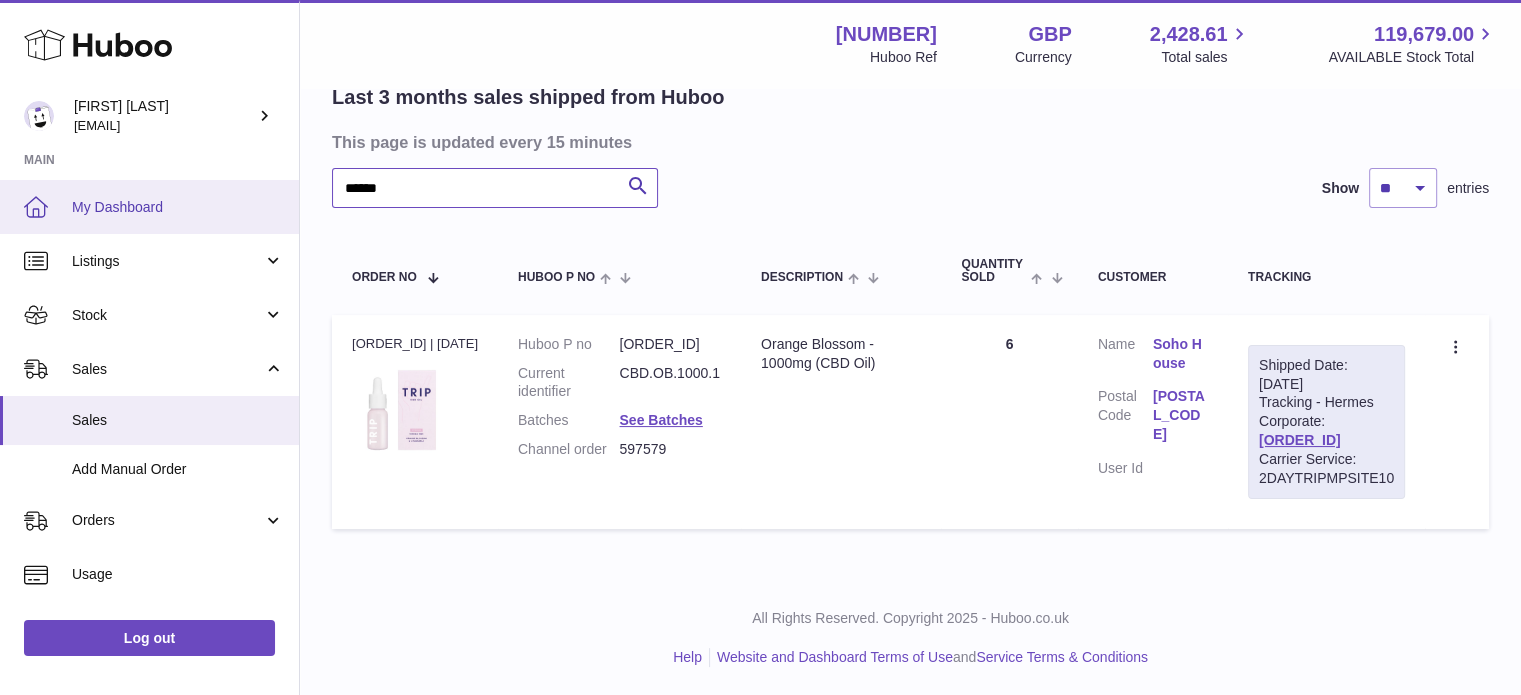 drag, startPoint x: 434, startPoint y: 186, endPoint x: 249, endPoint y: 194, distance: 185.1729 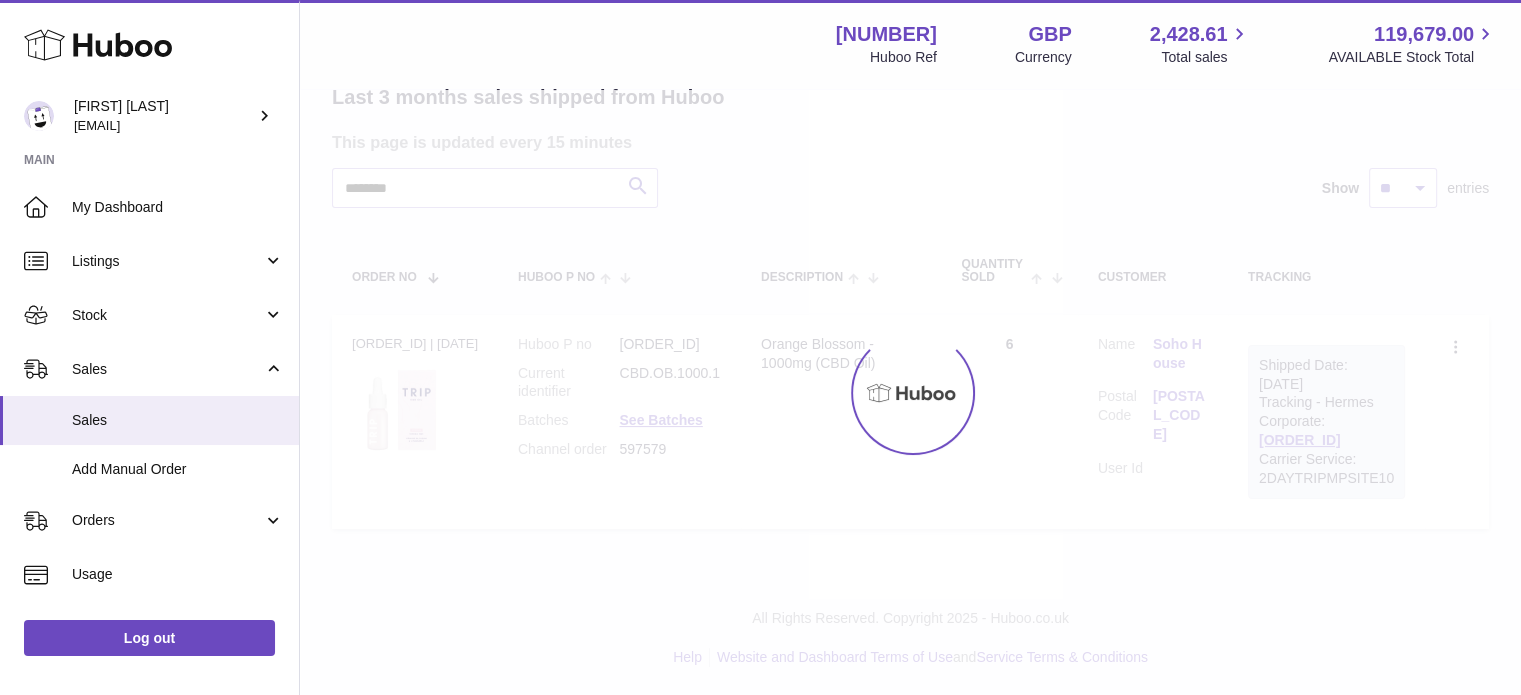 click at bounding box center (910, 392) 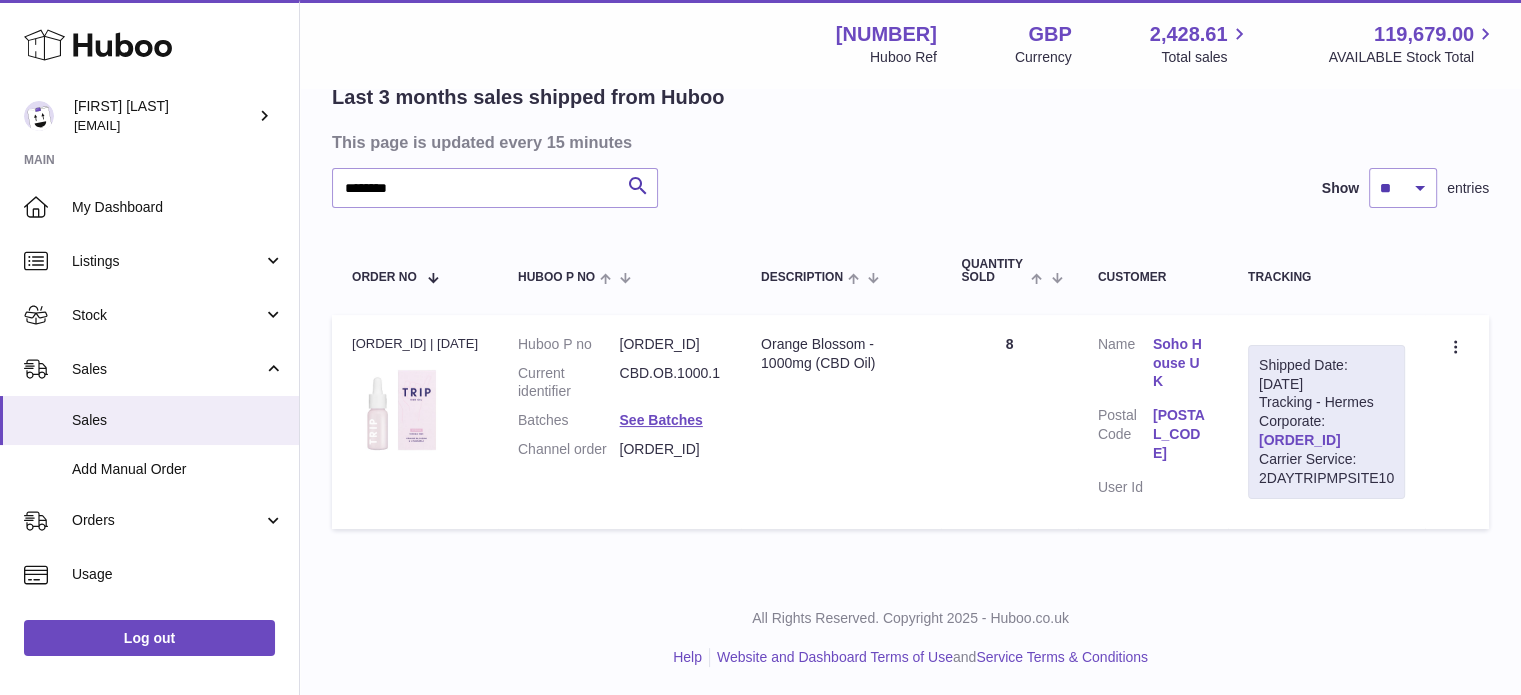 click on "[ORDER_ID]" at bounding box center (1300, 440) 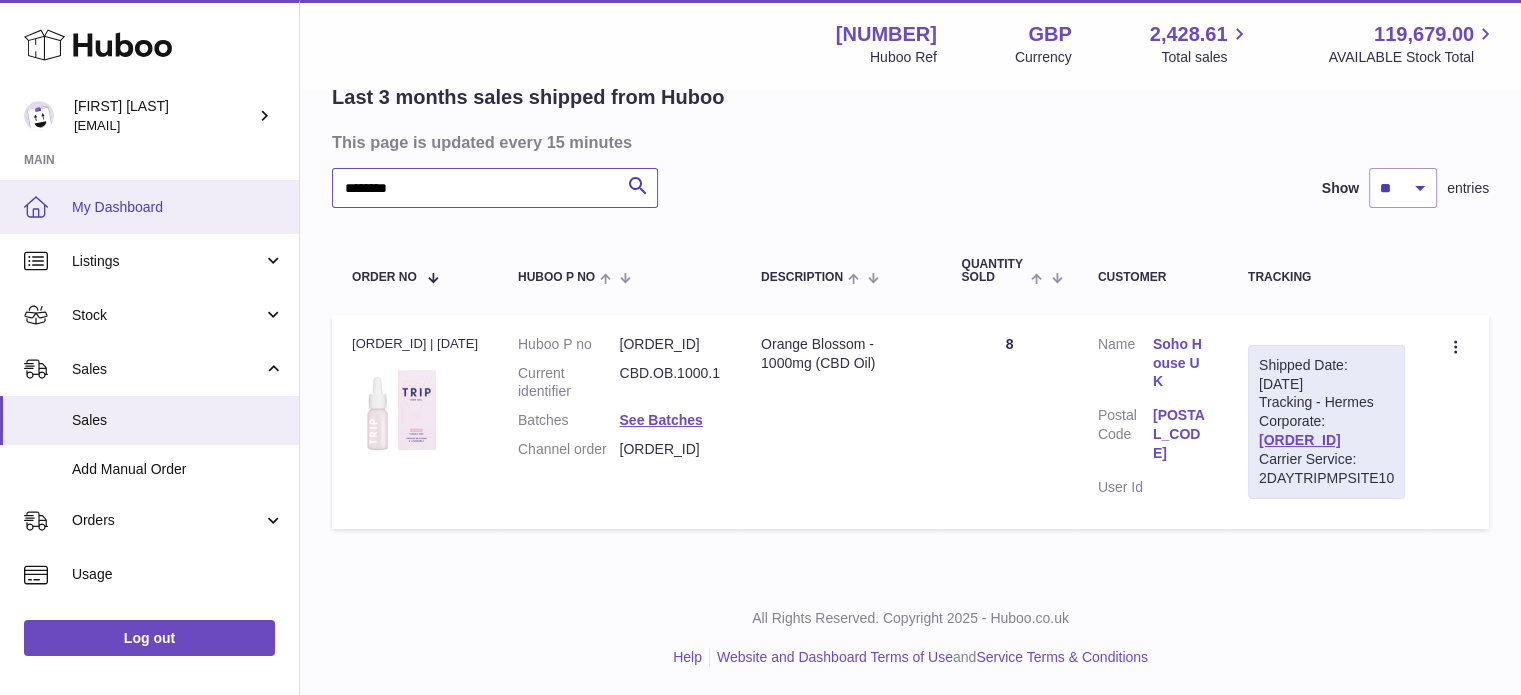 drag, startPoint x: 422, startPoint y: 191, endPoint x: 196, endPoint y: 211, distance: 226.88322 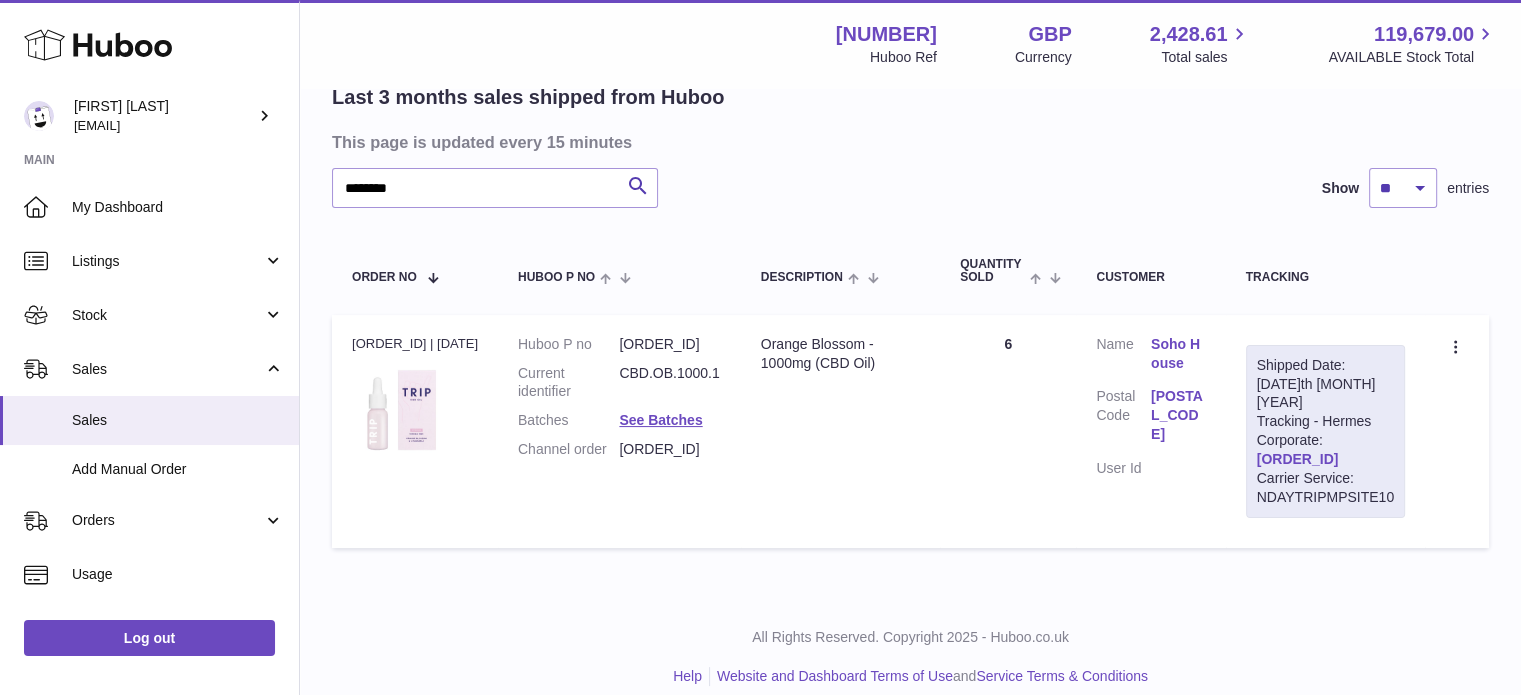 click on "[ORDER_ID]" at bounding box center (1298, 459) 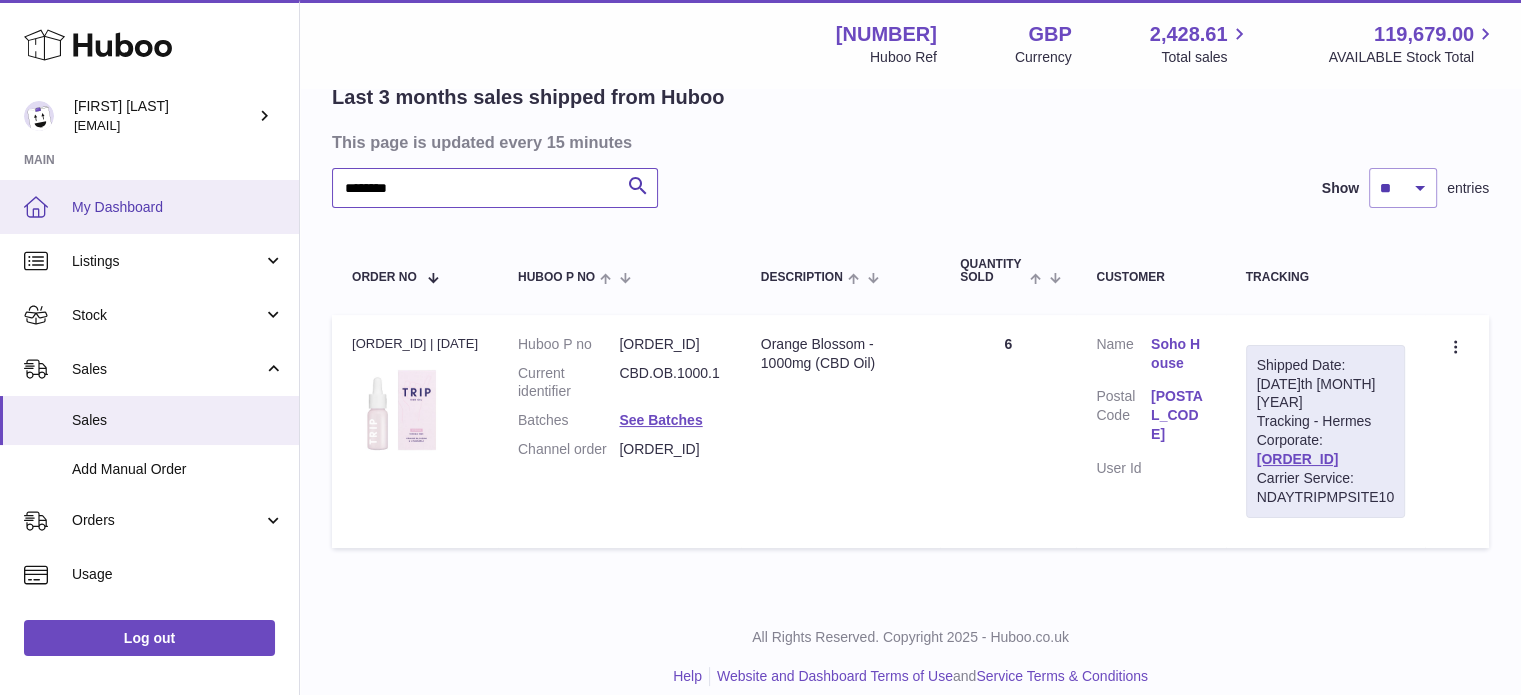 drag, startPoint x: 466, startPoint y: 188, endPoint x: 254, endPoint y: 188, distance: 212 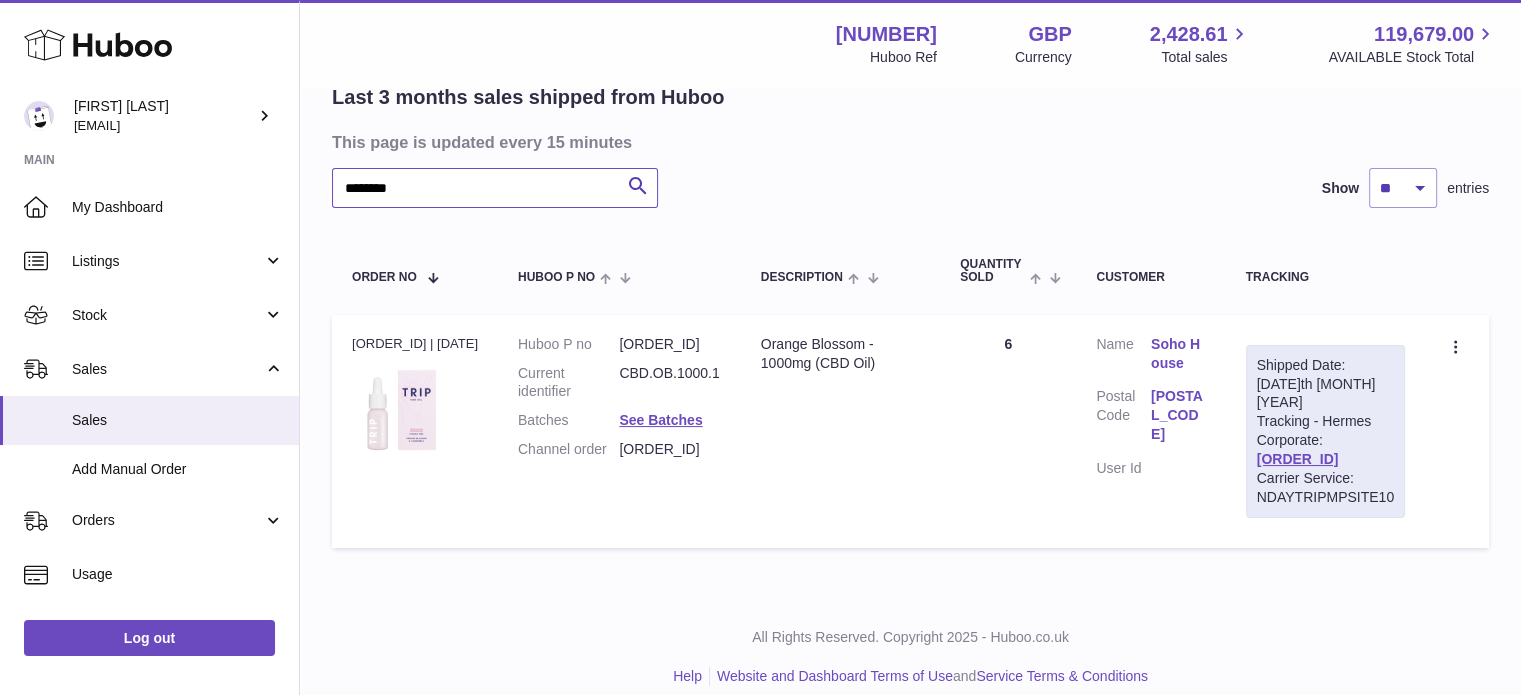 paste 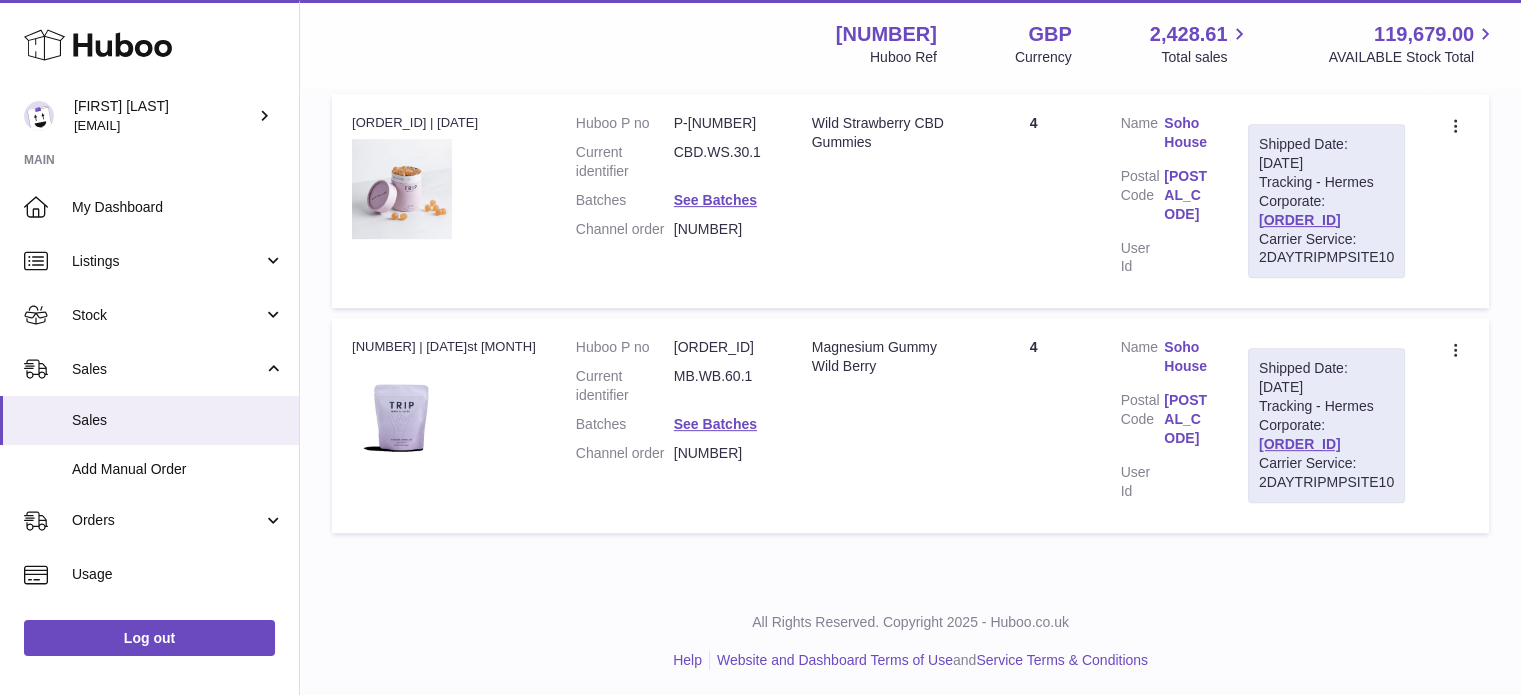 scroll, scrollTop: 829, scrollLeft: 0, axis: vertical 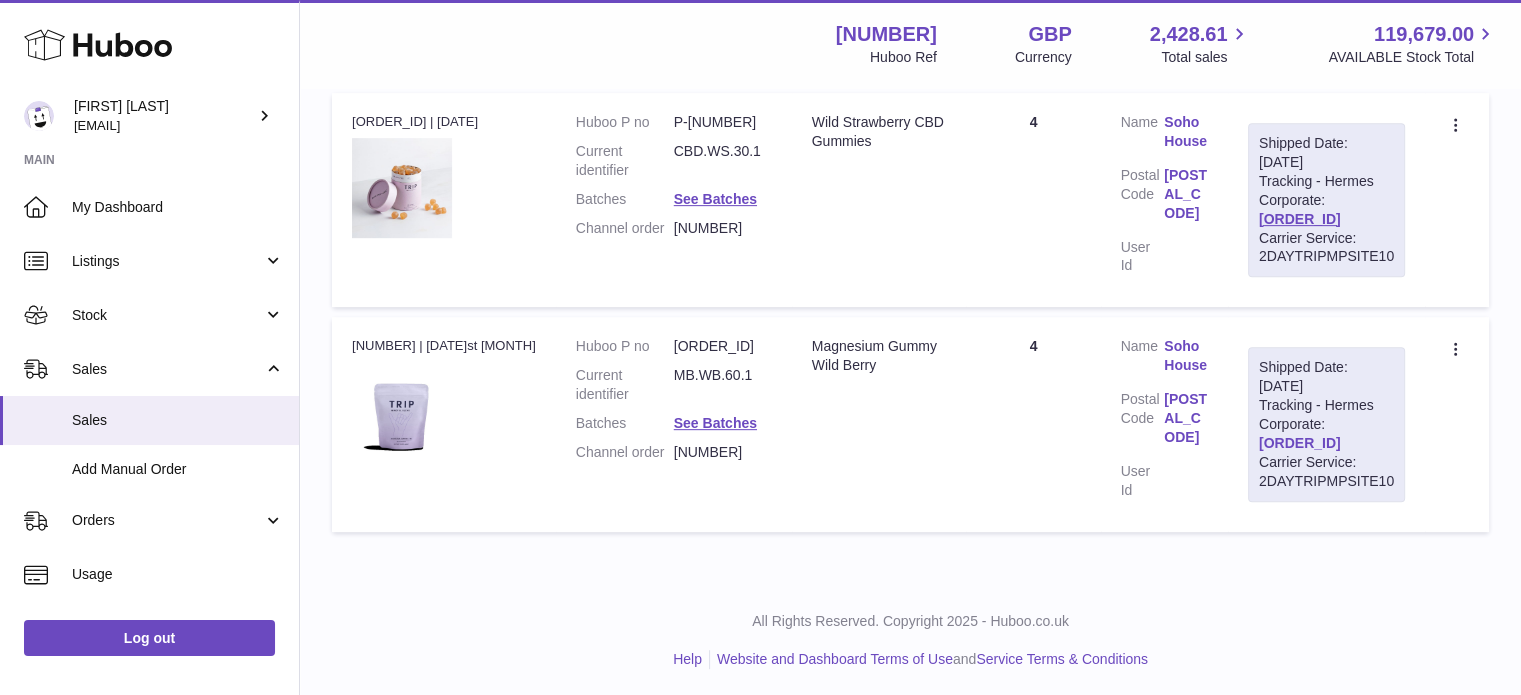 click on "[ORDER_ID]" at bounding box center (1300, 443) 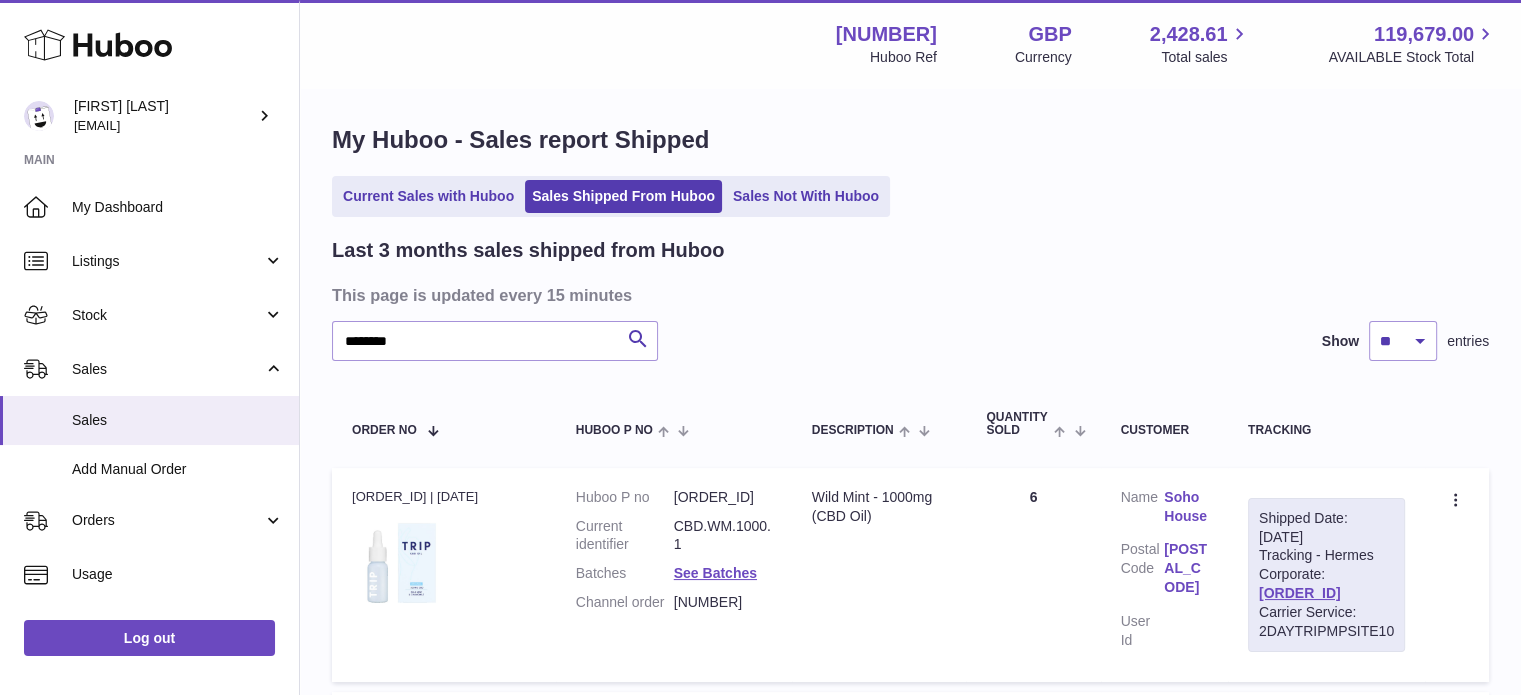 scroll, scrollTop: 0, scrollLeft: 0, axis: both 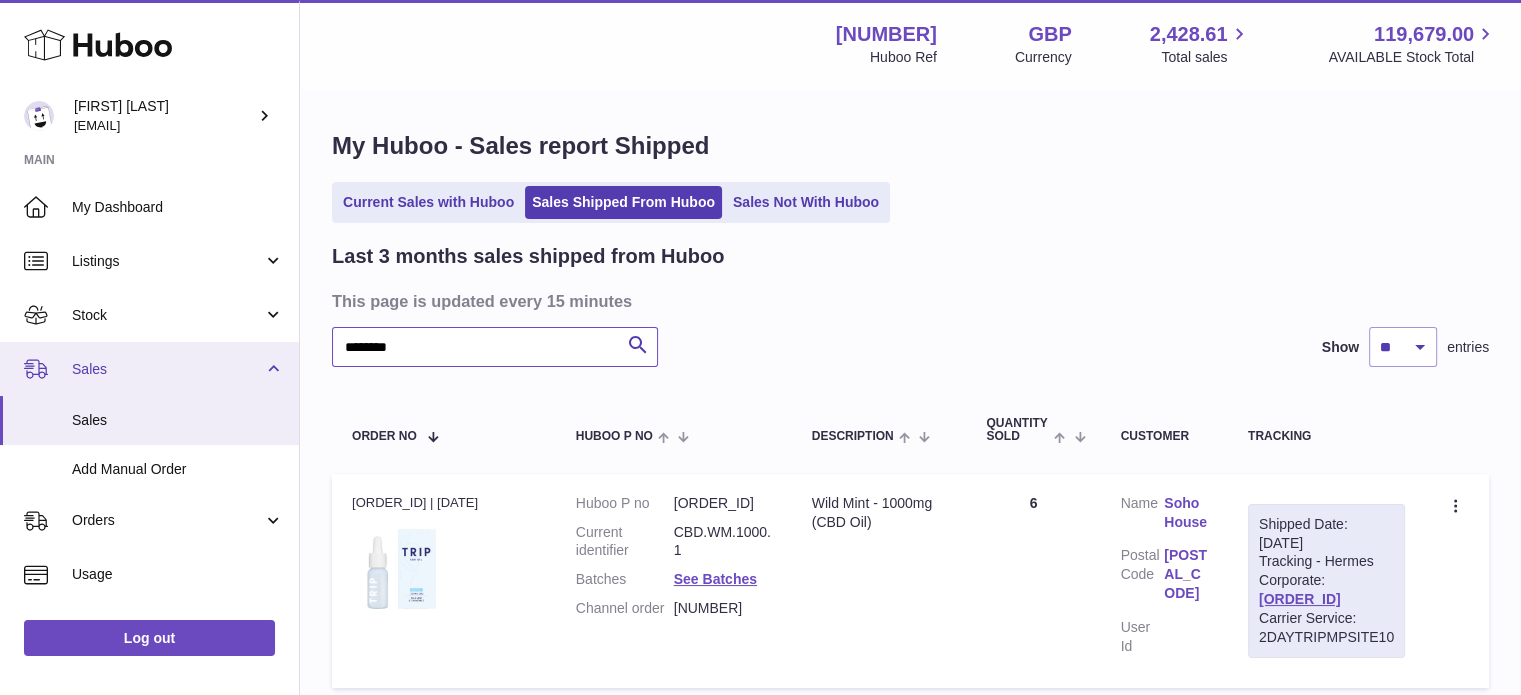 drag, startPoint x: 450, startPoint y: 343, endPoint x: 249, endPoint y: 357, distance: 201.48697 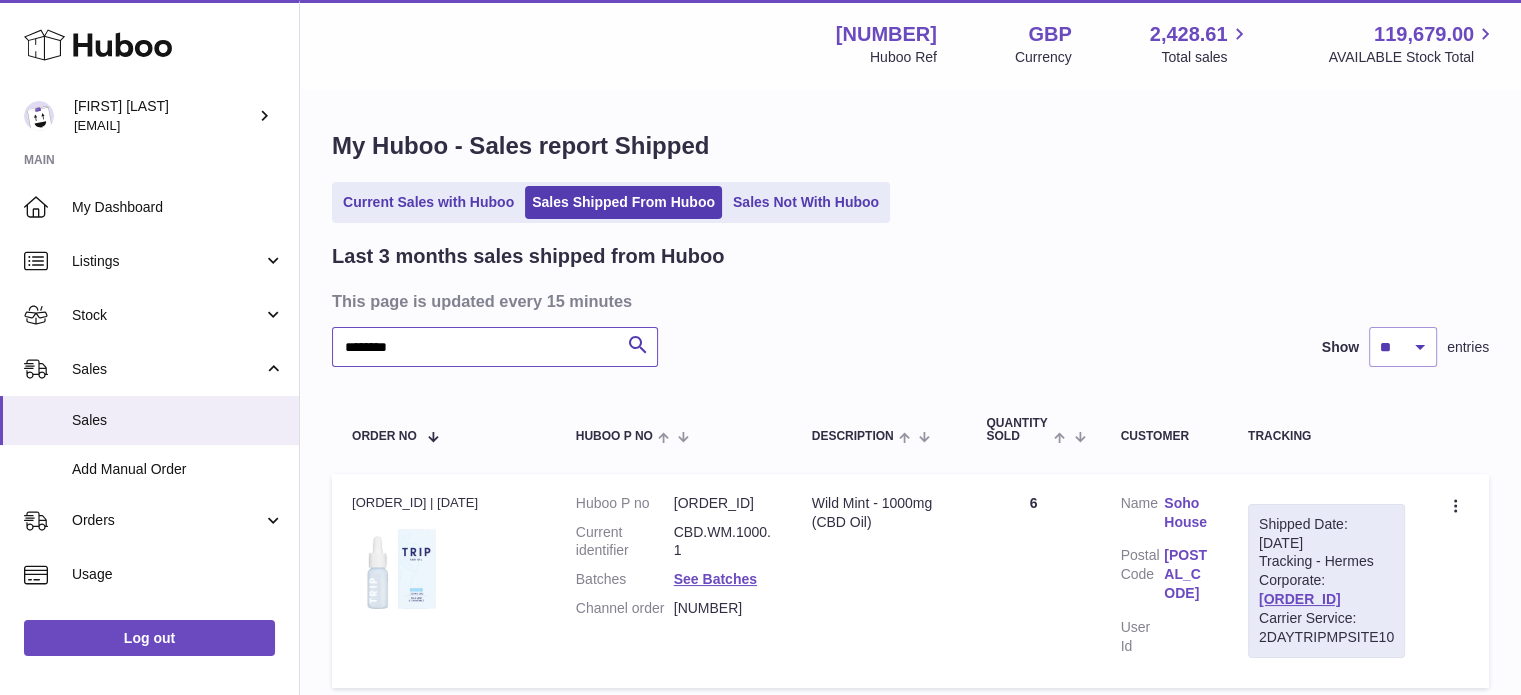 paste 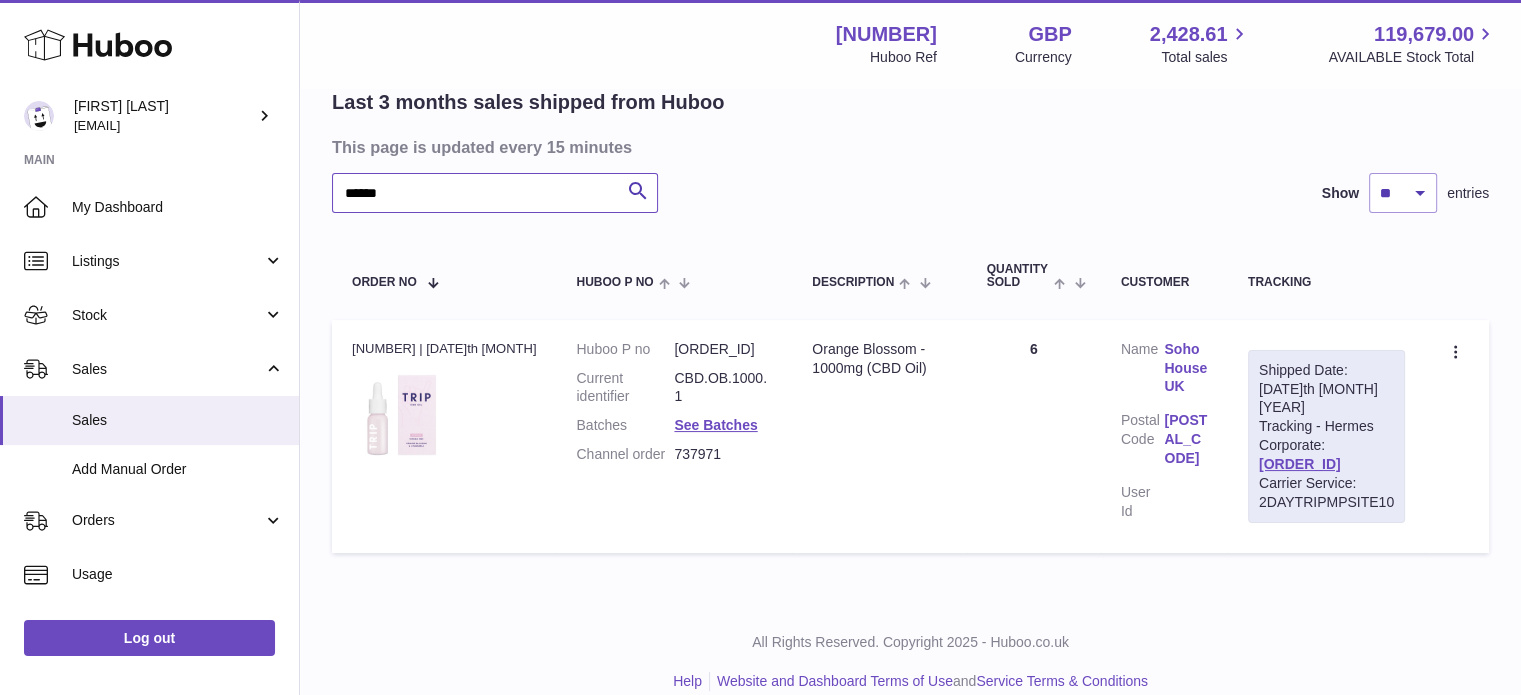 scroll, scrollTop: 159, scrollLeft: 0, axis: vertical 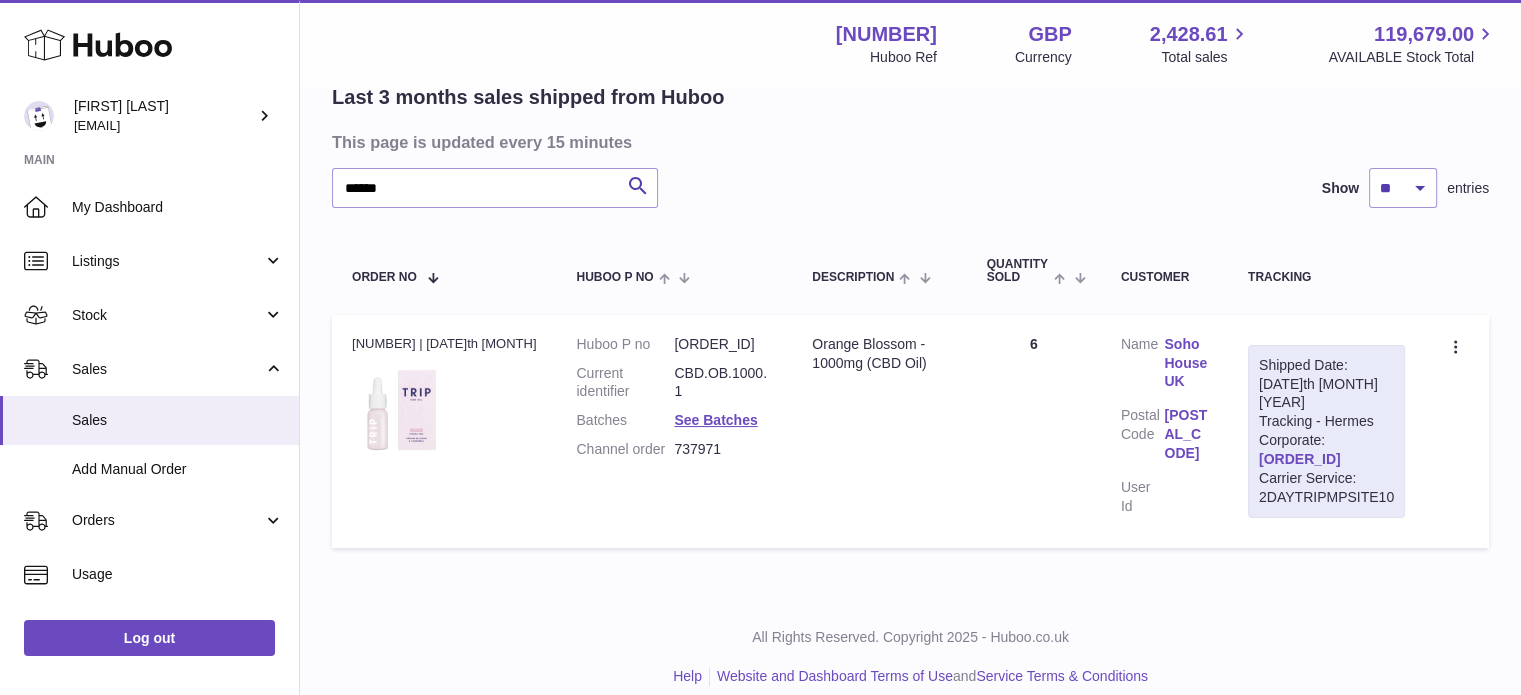 click on "[ORDER_ID]" at bounding box center [1300, 459] 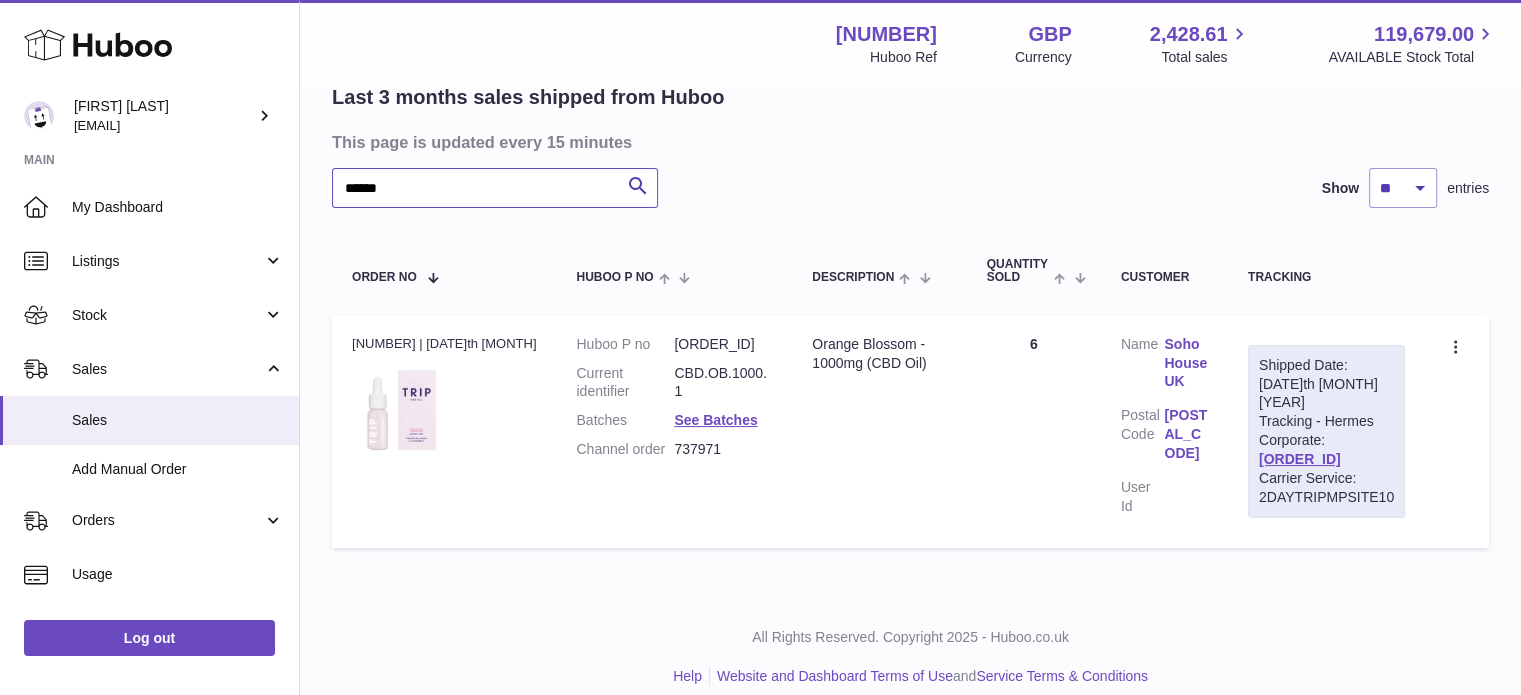 drag, startPoint x: 428, startPoint y: 199, endPoint x: 296, endPoint y: 199, distance: 132 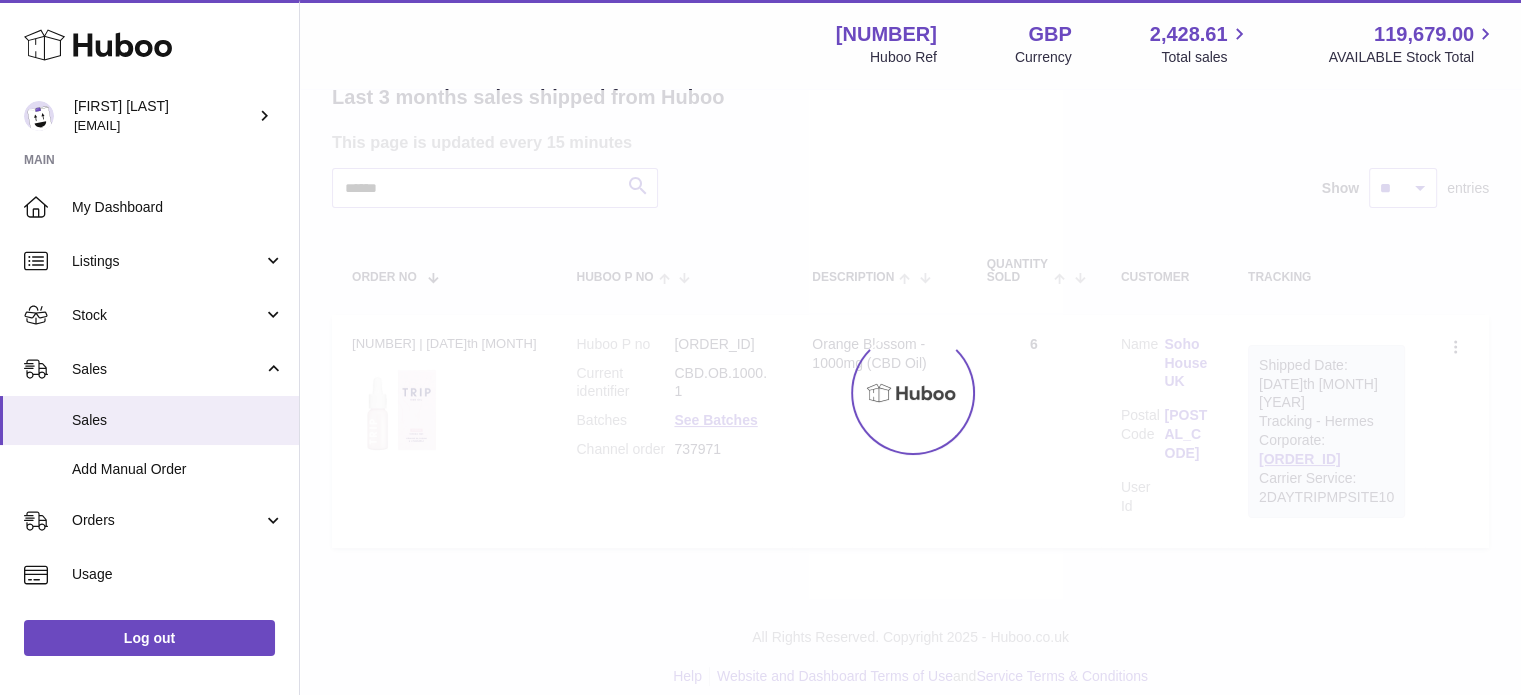 click at bounding box center (910, 392) 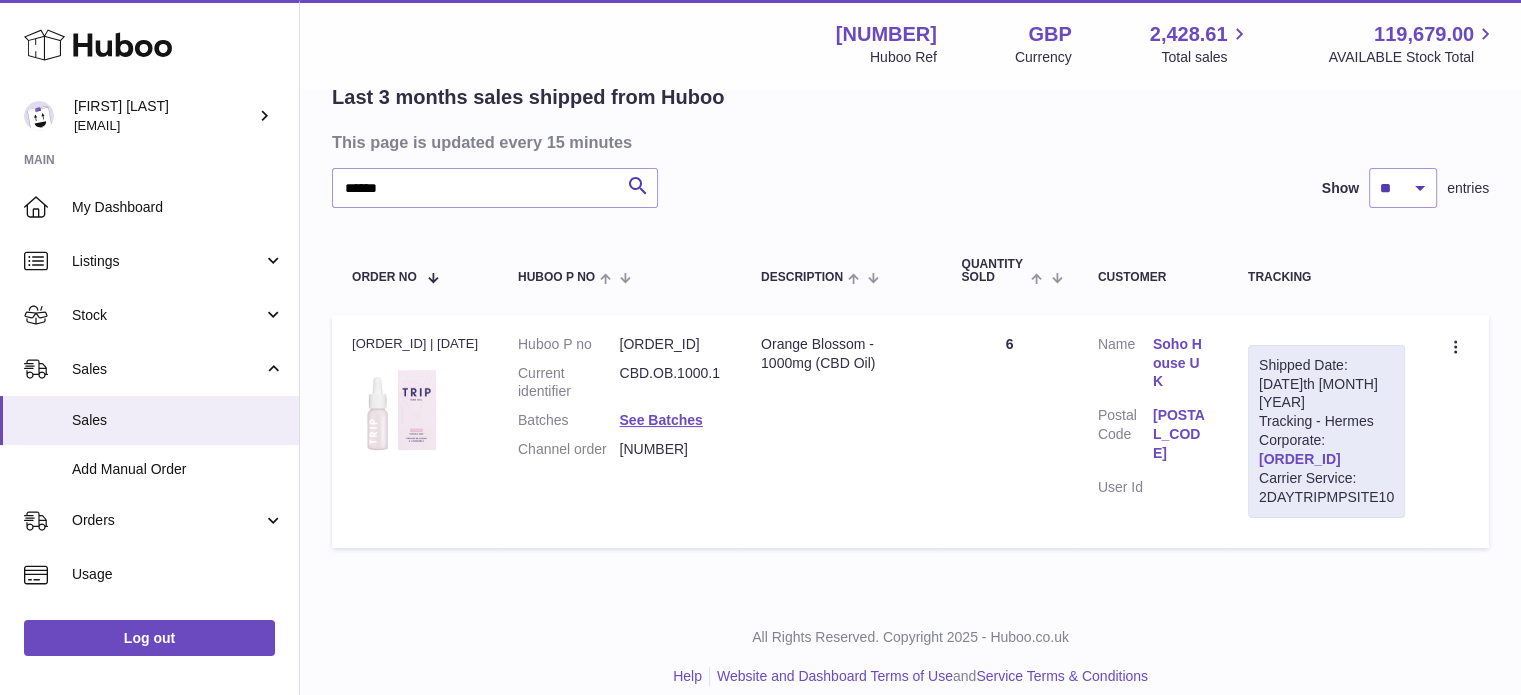 click on "[ORDER_ID]" at bounding box center [1300, 459] 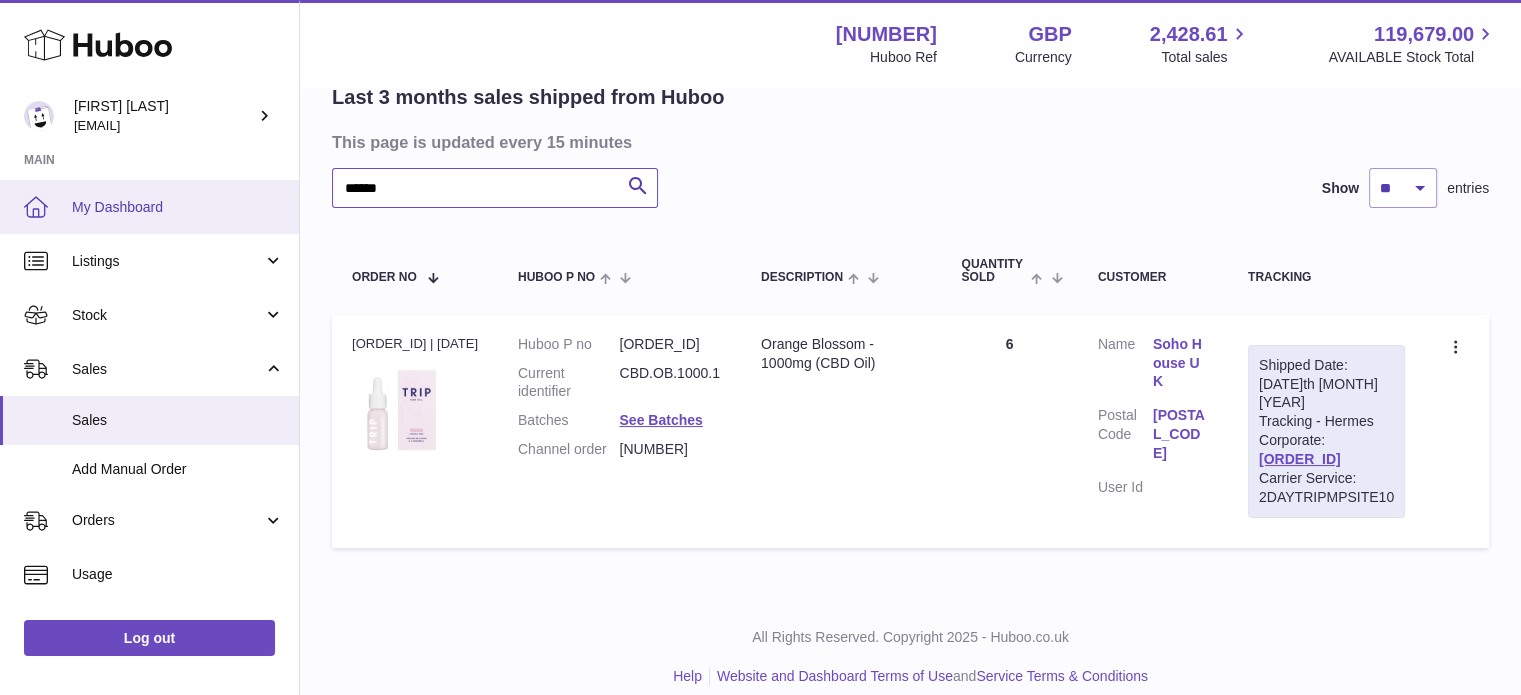 drag, startPoint x: 412, startPoint y: 191, endPoint x: 235, endPoint y: 198, distance: 177.13837 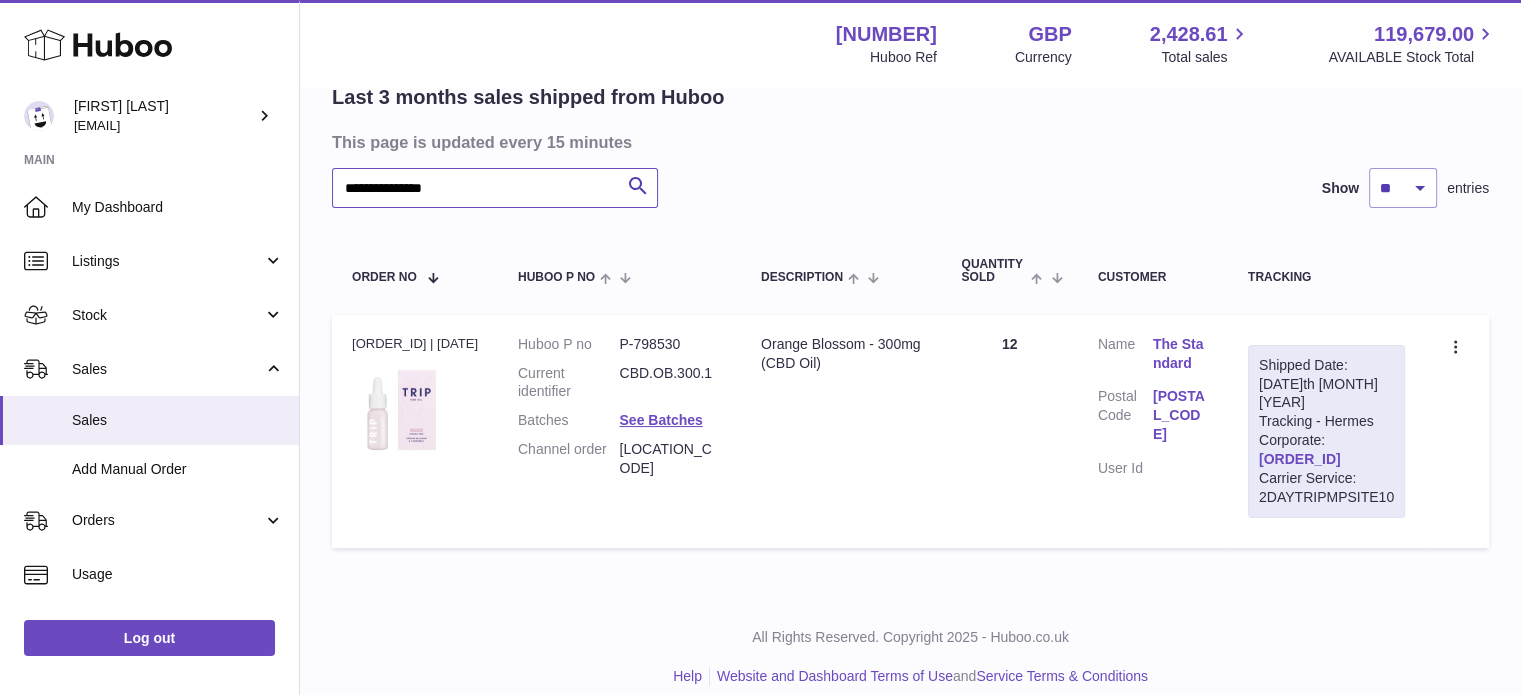 type on "**********" 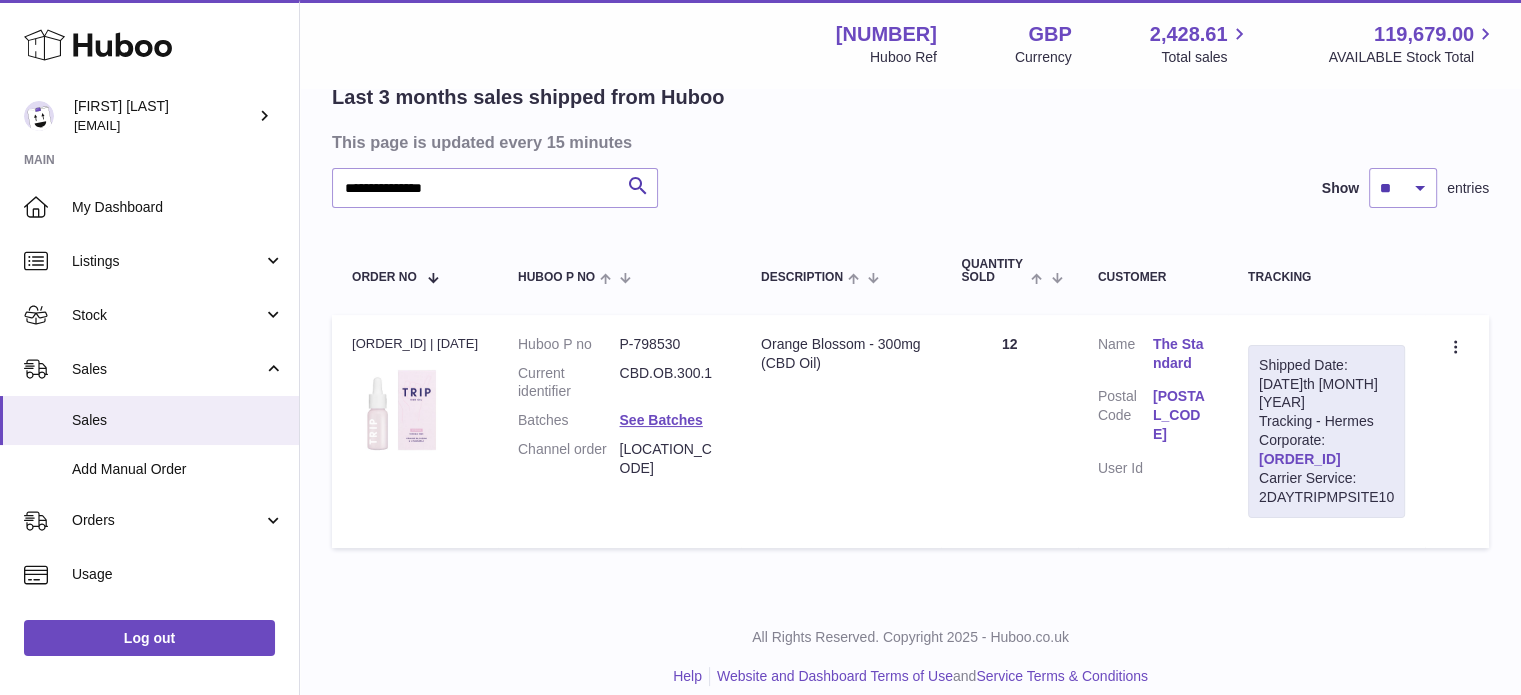 click on "[ORDER_ID]" at bounding box center (1300, 459) 